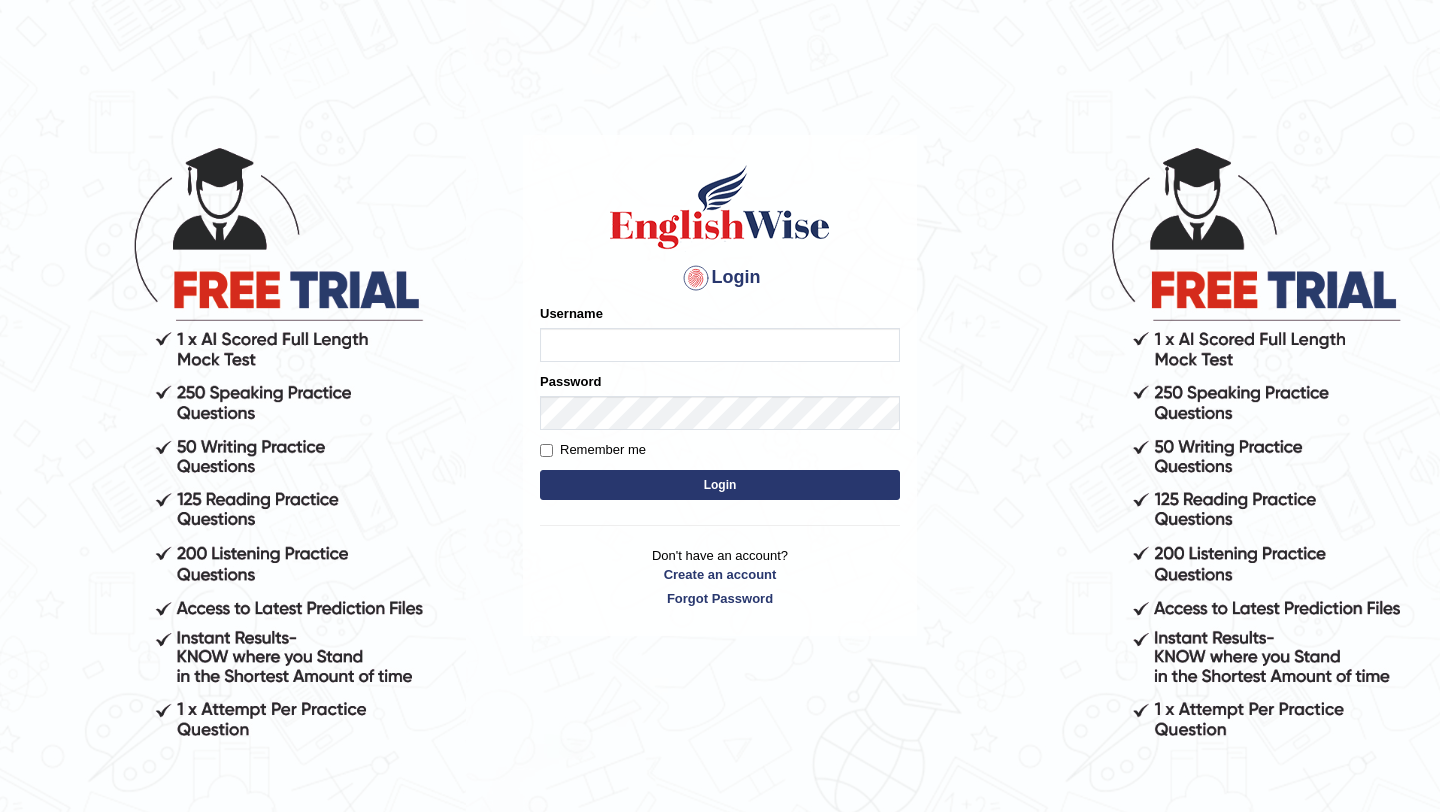 scroll, scrollTop: 0, scrollLeft: 0, axis: both 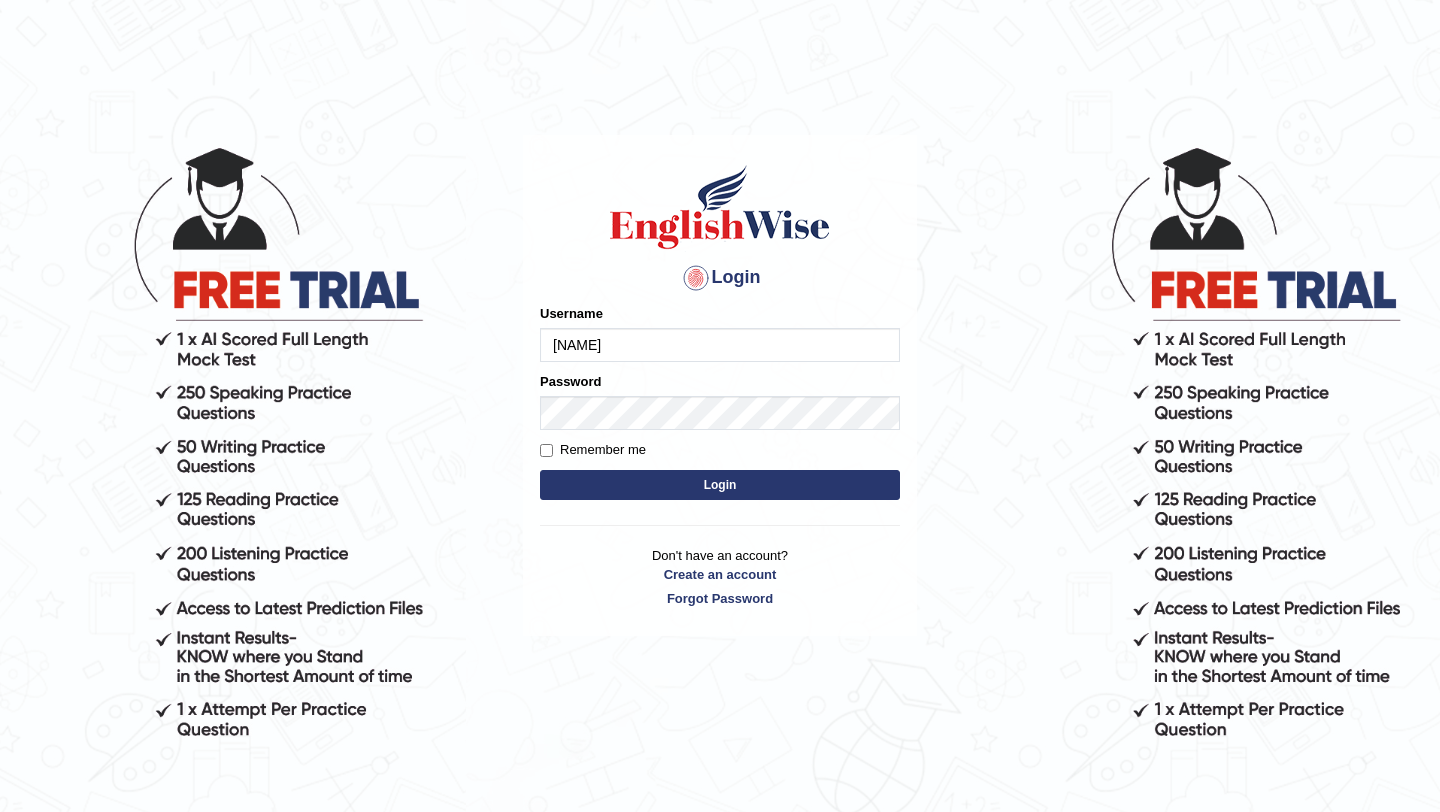 click on "Login" at bounding box center (720, 485) 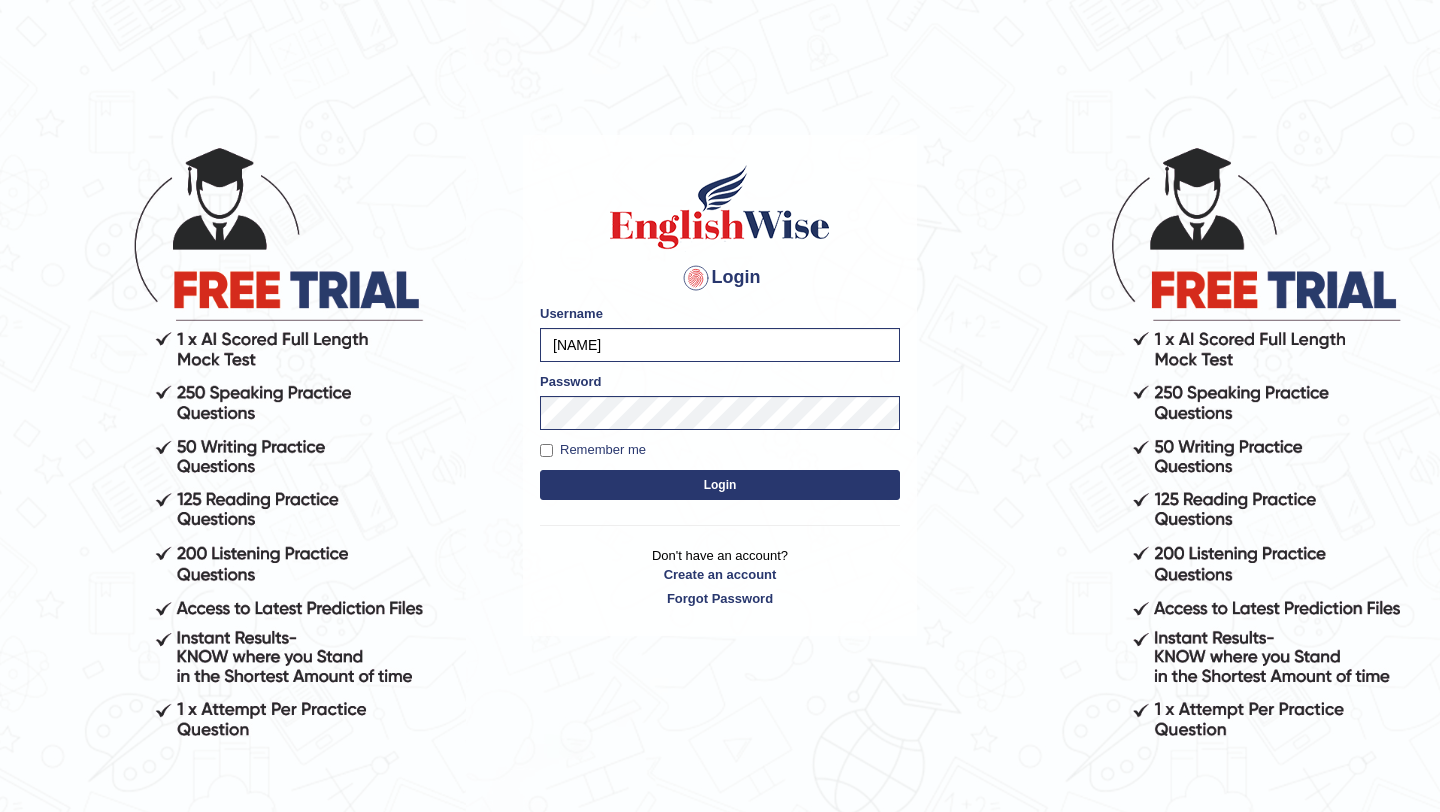 scroll, scrollTop: 0, scrollLeft: 0, axis: both 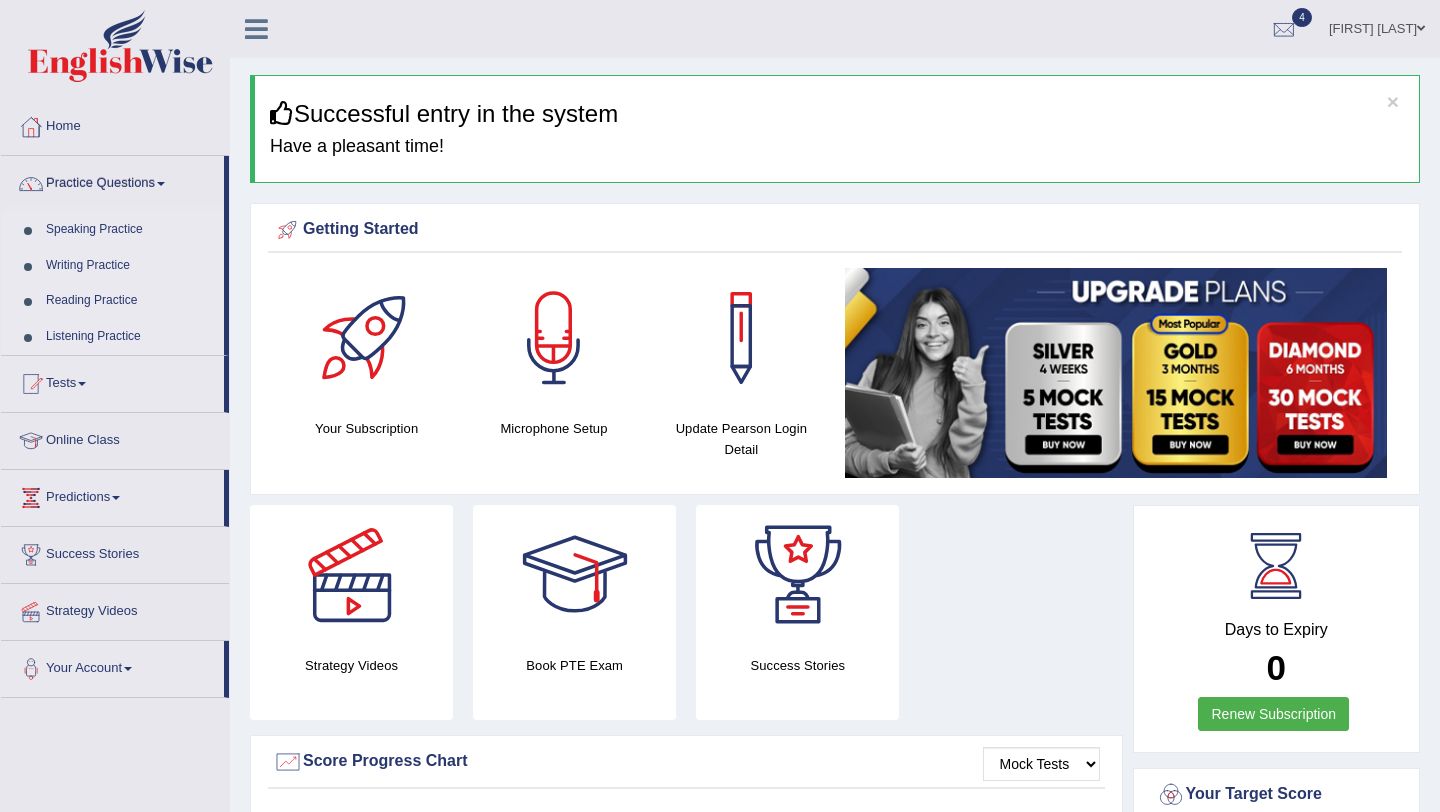 click on "Writing Practice" at bounding box center (130, 266) 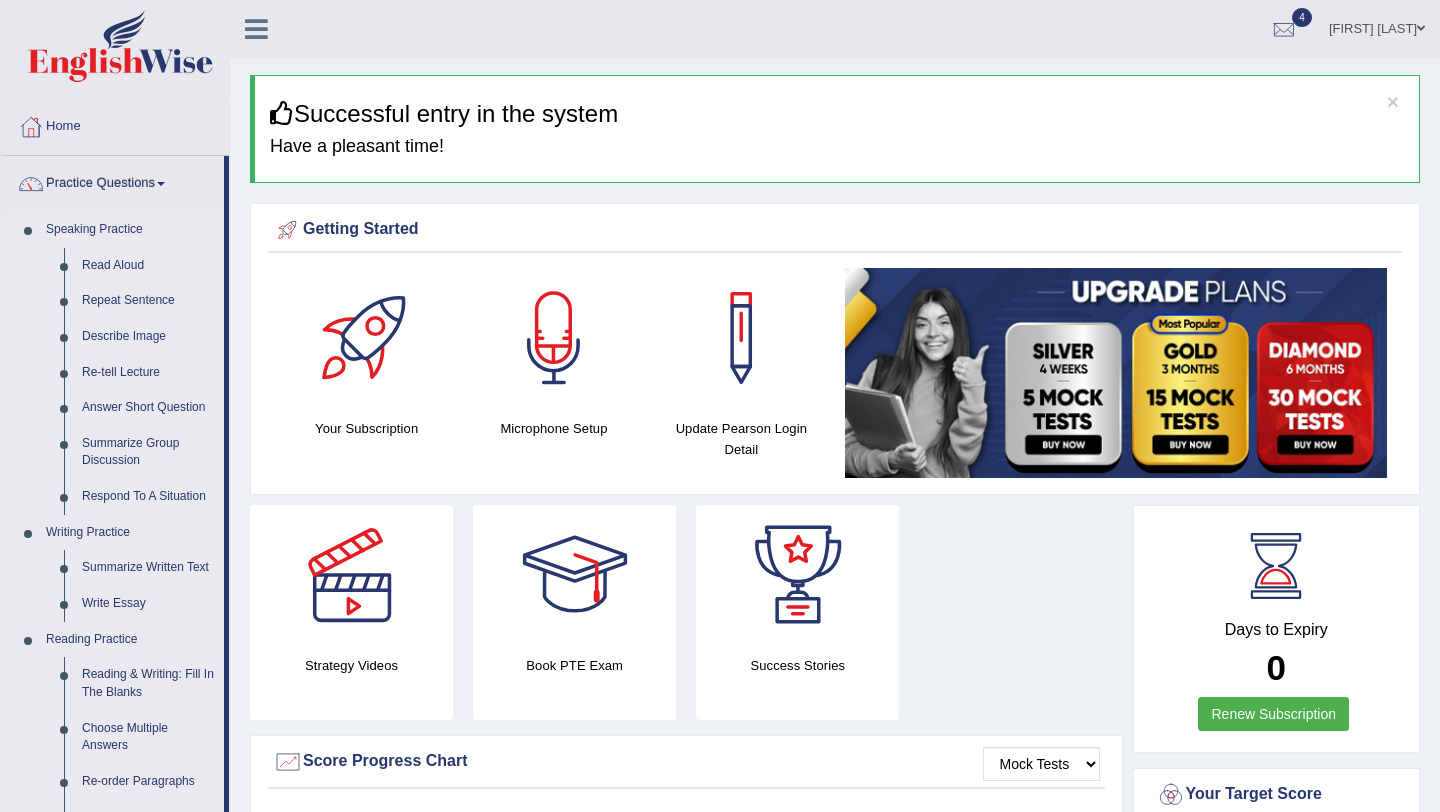 click on "Summarize Written Text" at bounding box center [148, 568] 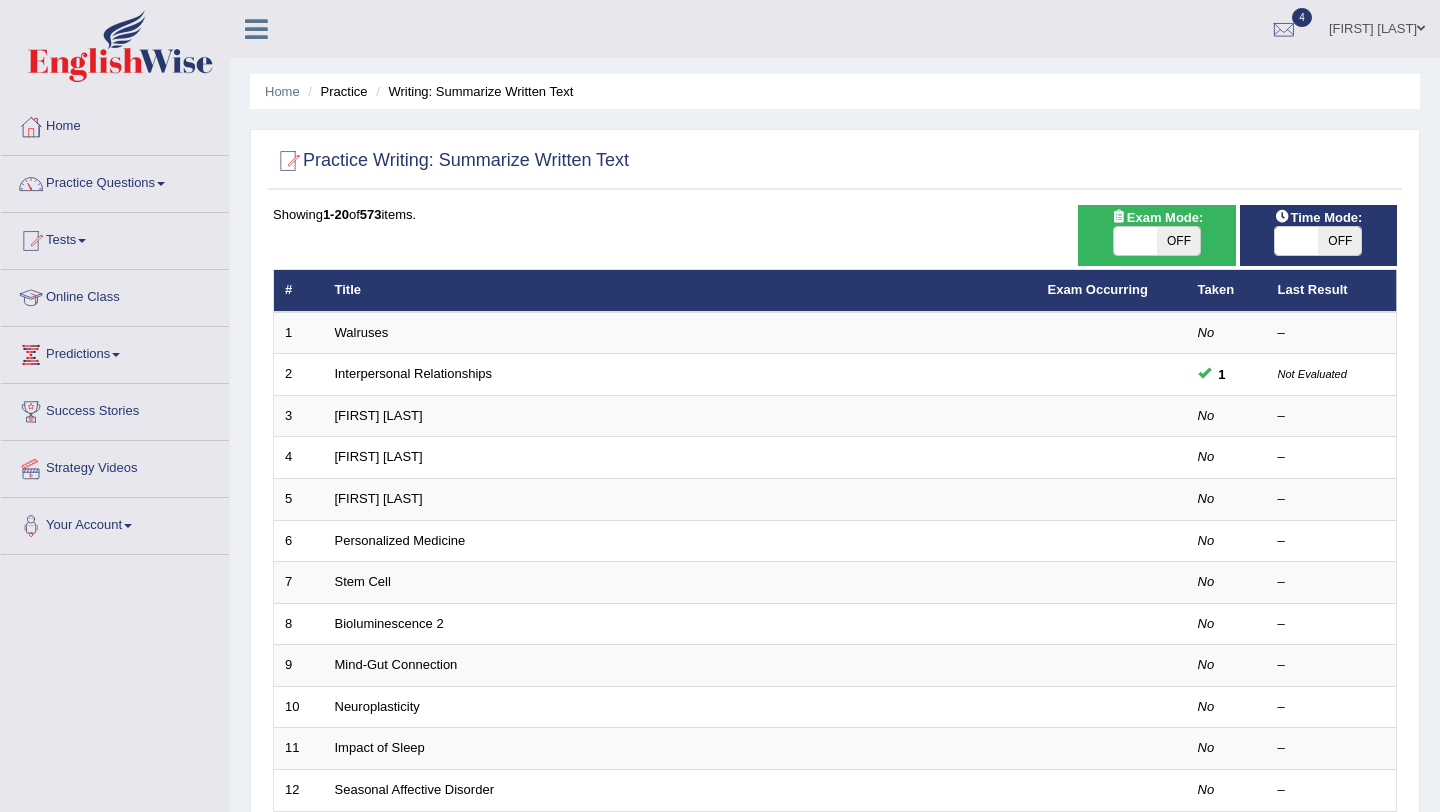 scroll, scrollTop: 0, scrollLeft: 0, axis: both 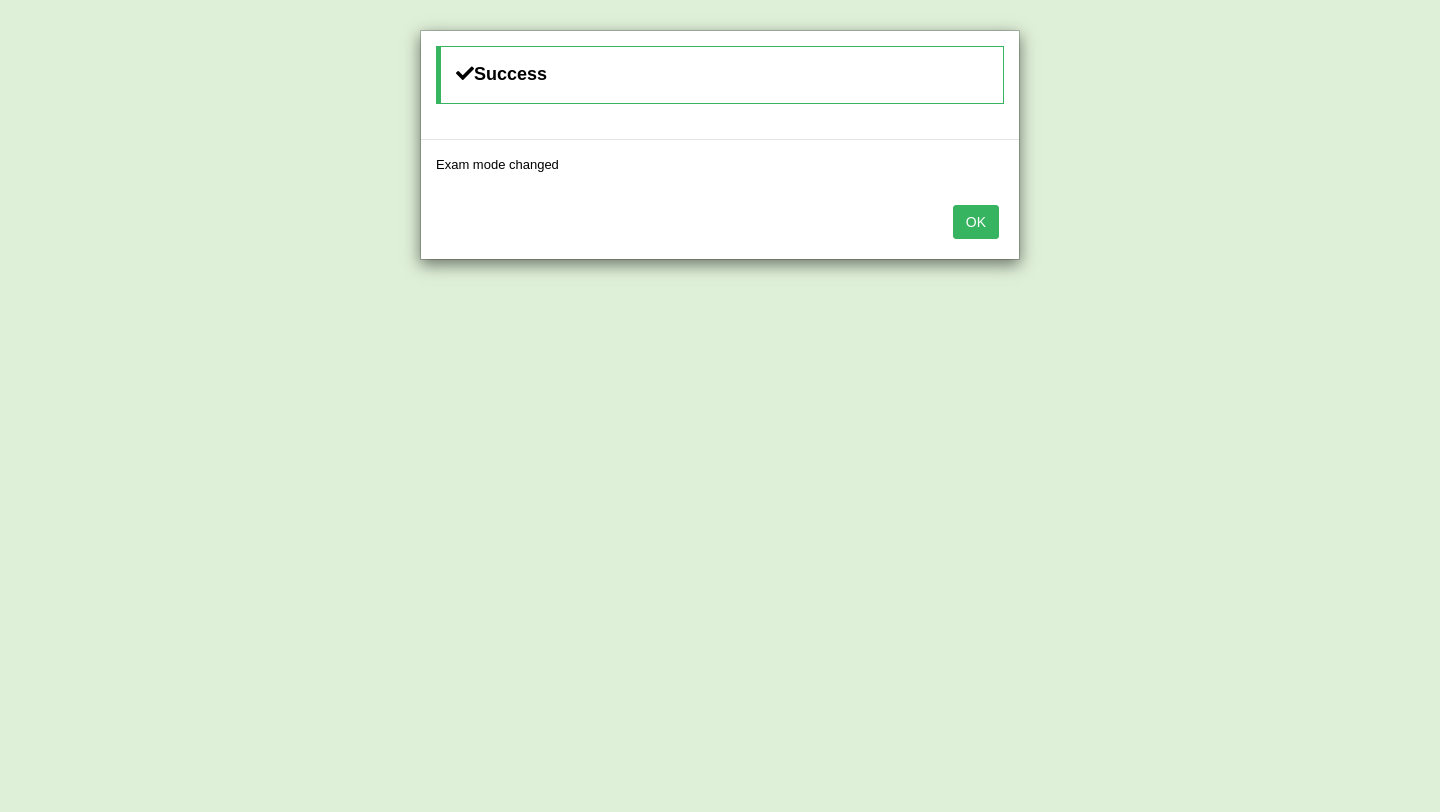 click on "OK" at bounding box center [976, 222] 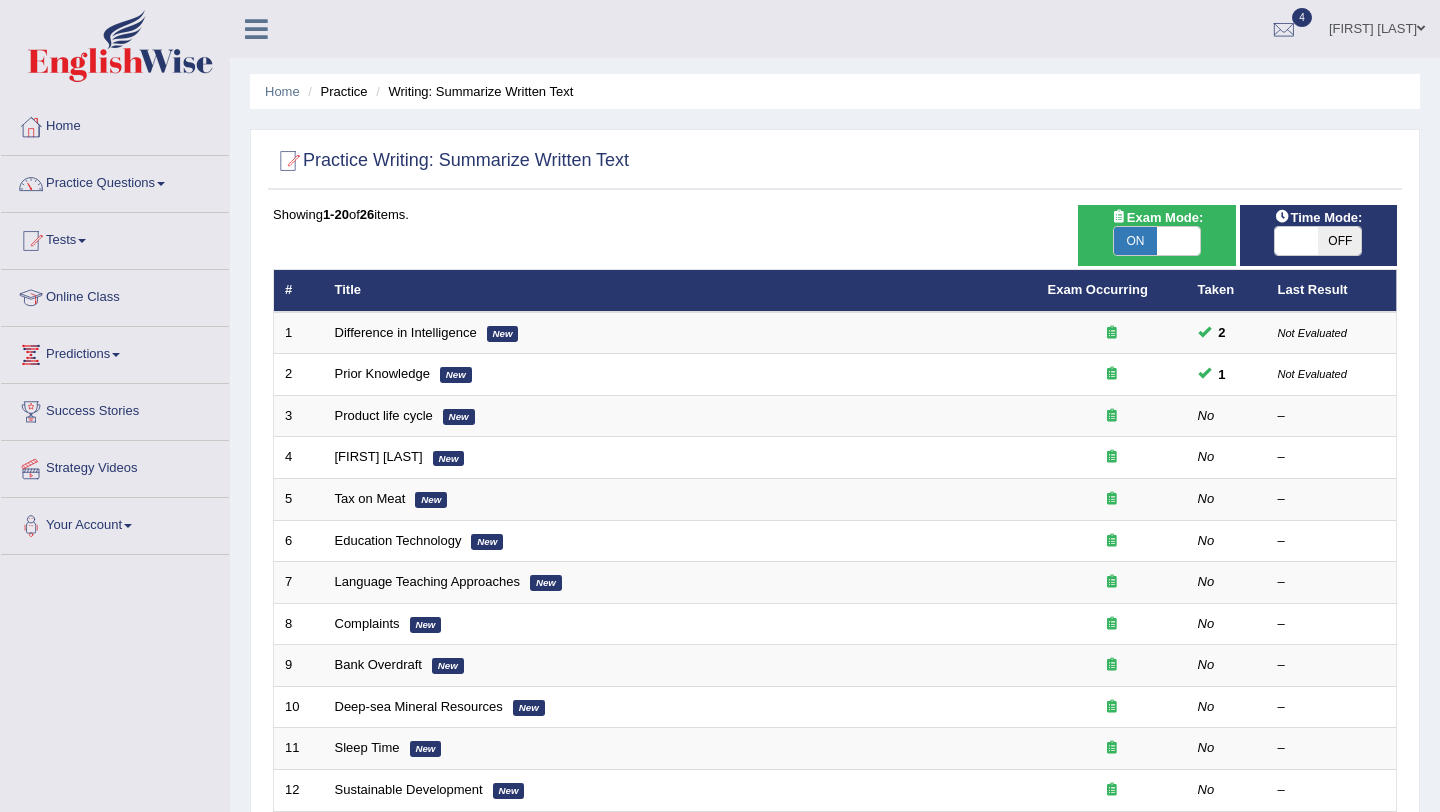 scroll, scrollTop: 0, scrollLeft: 0, axis: both 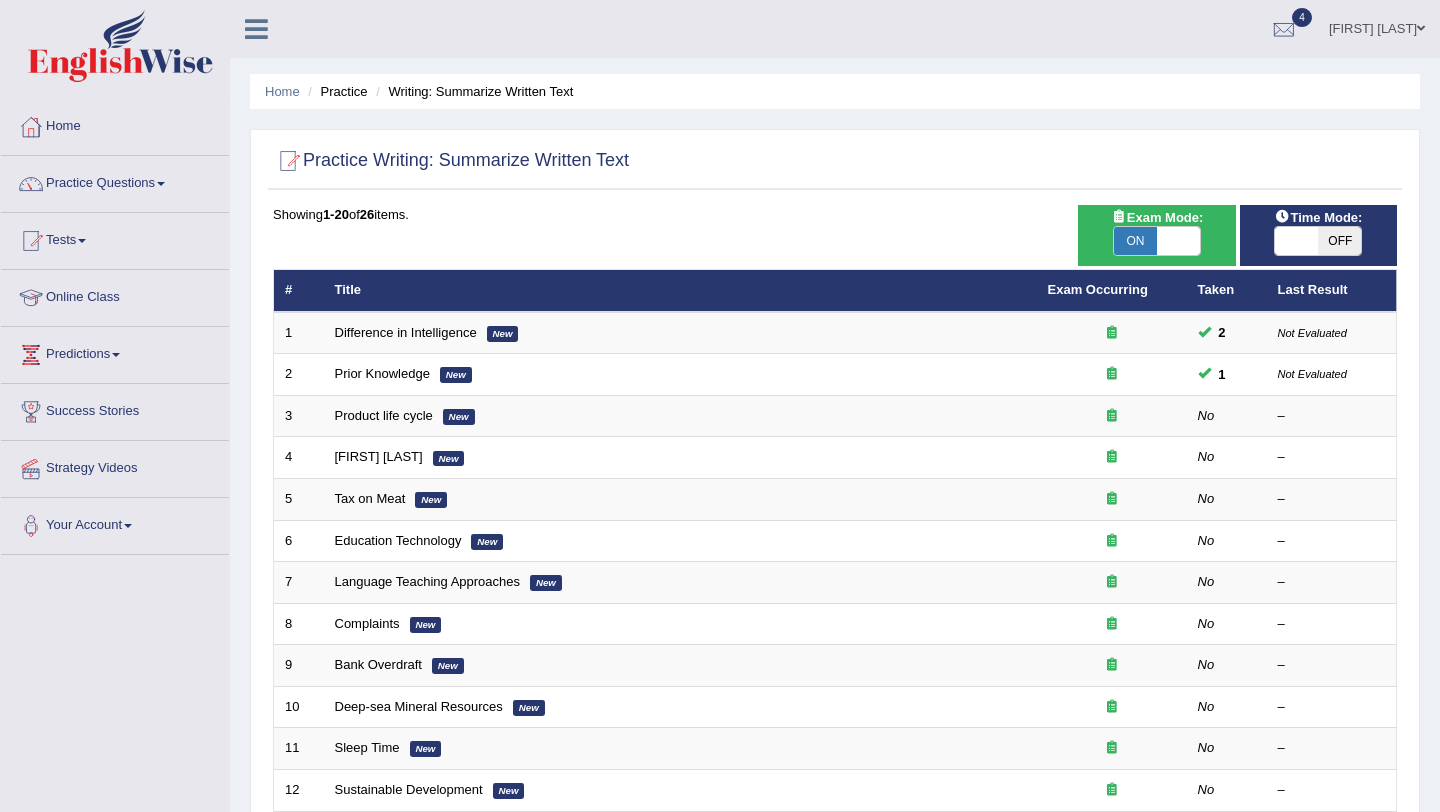 click on "OFF" at bounding box center [1339, 241] 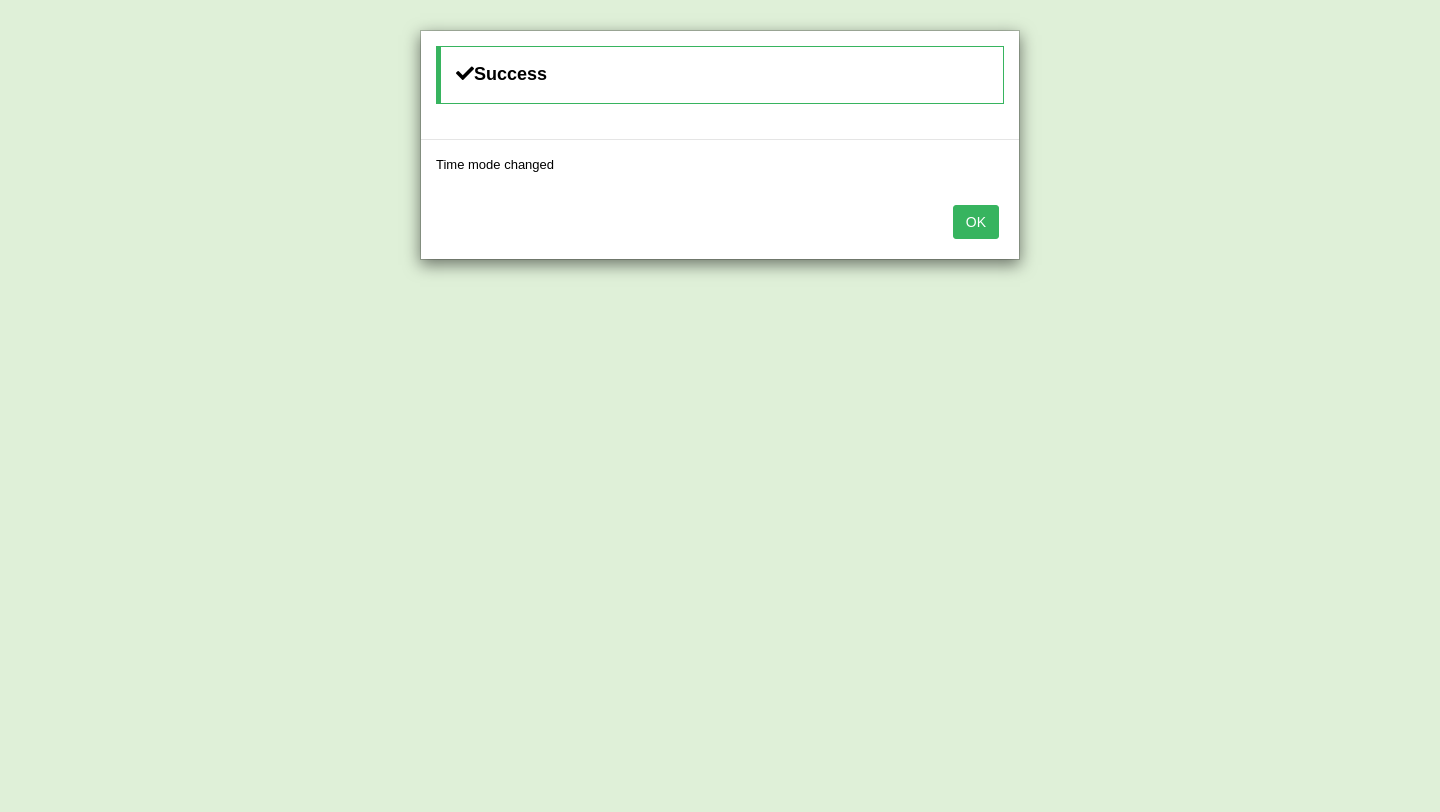 click on "OK" at bounding box center [976, 222] 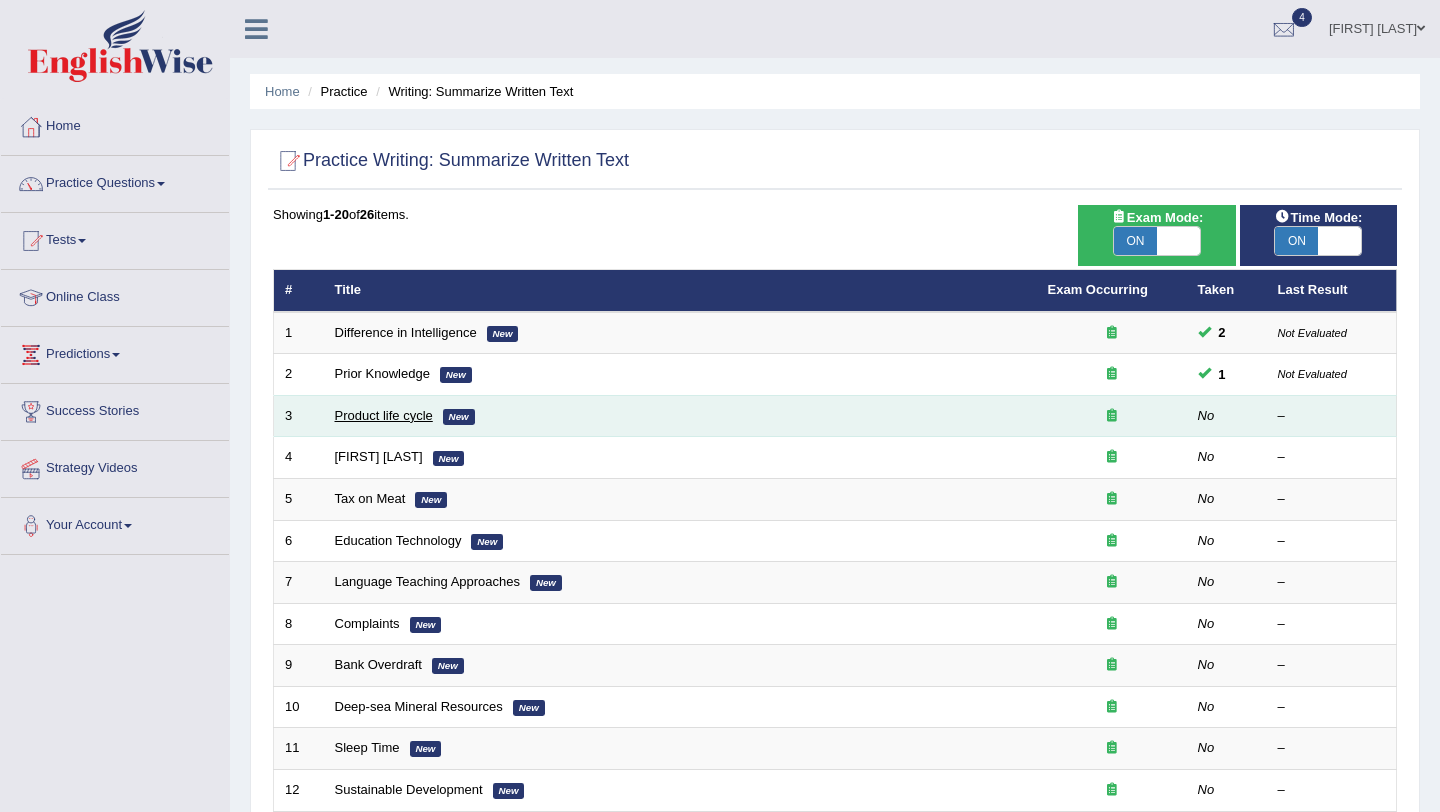 click on "Product life cycle" at bounding box center (384, 415) 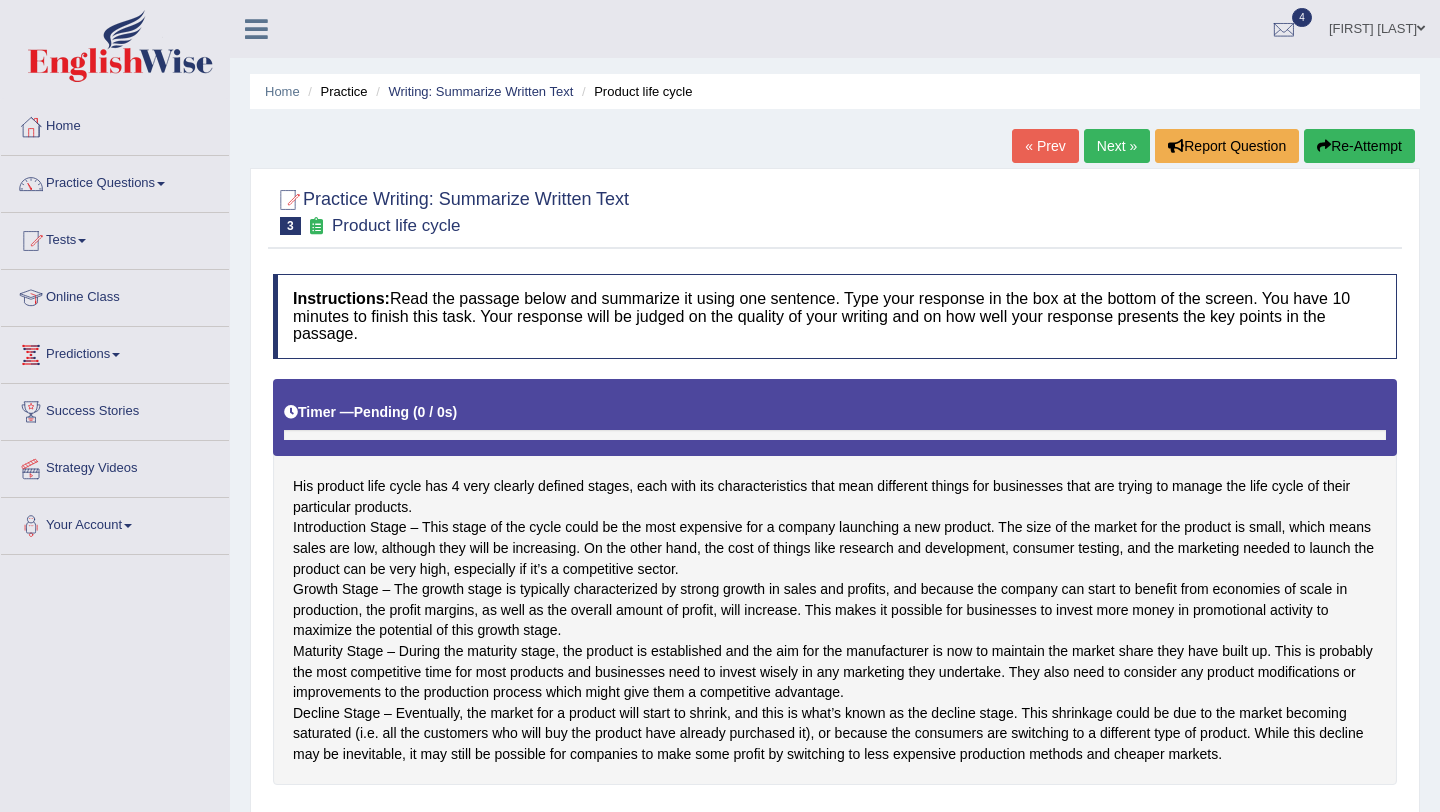 click on "Practice Writing: Summarize Written Text
3
Product life cycle
Instructions:  Read the passage below and summarize it using one sentence. Type your response in the box at the bottom of the screen. You have 10 minutes to finish this task. Your response will be judged on the quality of your writing and on how well your response presents the key points in the passage.
Timer —  Pending   ( 0 / 0s ) Skip His product life cycle has 4 very clearly defined stages, each with its characteristics that mean different things for businesses that are trying to manage the life cycle of their particular products. * Summarize in the box below (write between 5 and 75 words) Written Keywords: A.I. Engine Result: Processing... 90-Points (9-Bands) Sample Answer: . Verify" at bounding box center [835, 628] 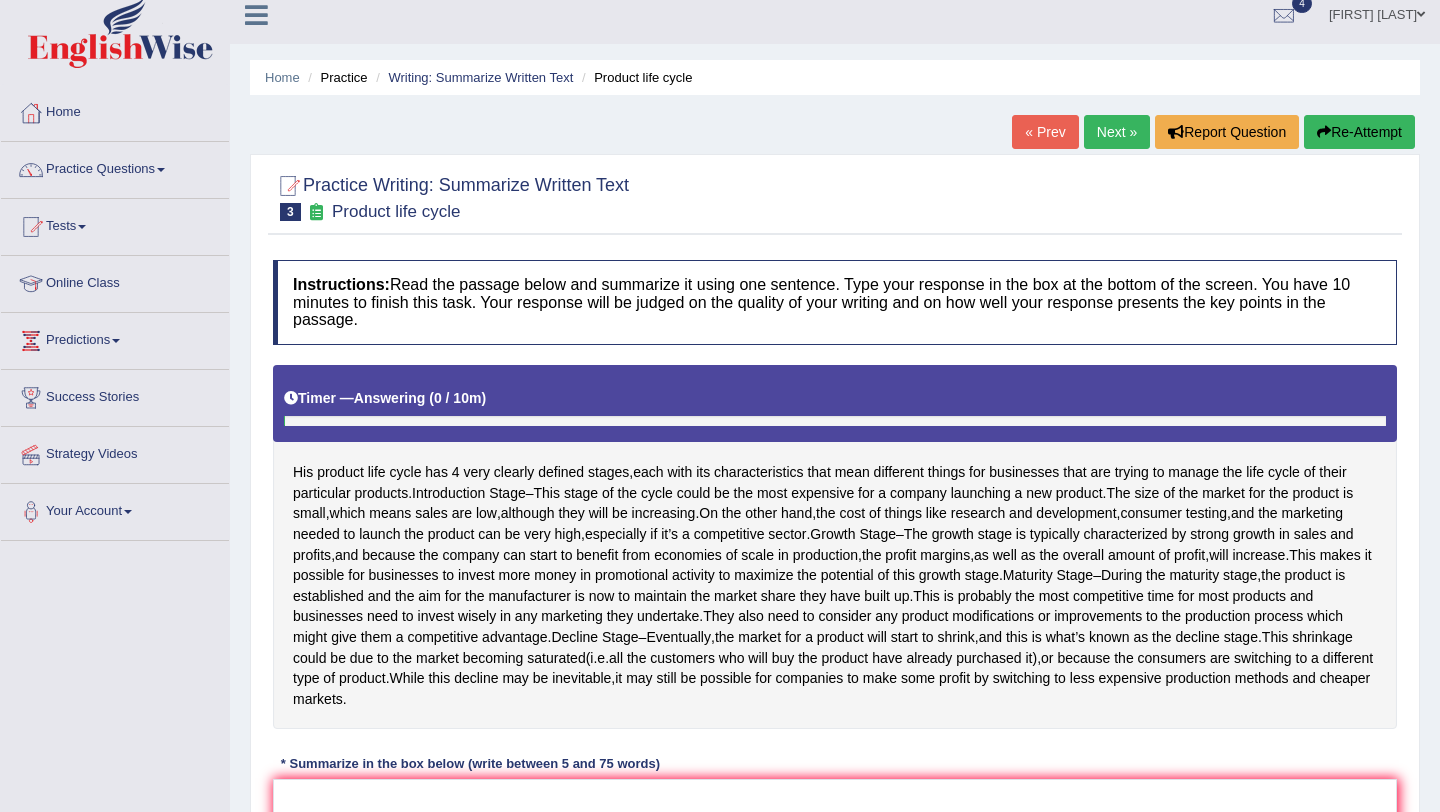 scroll, scrollTop: 40, scrollLeft: 0, axis: vertical 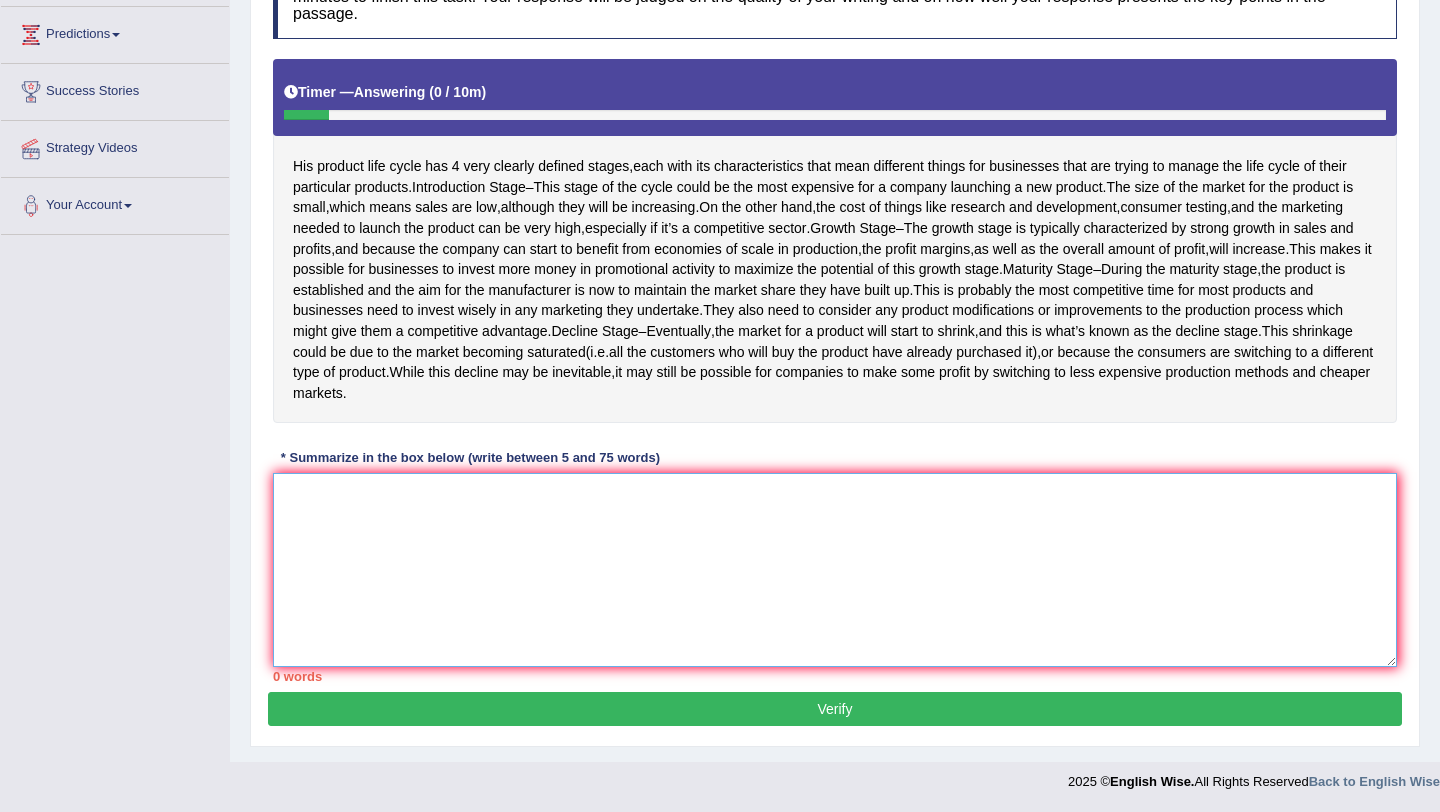 click at bounding box center [835, 570] 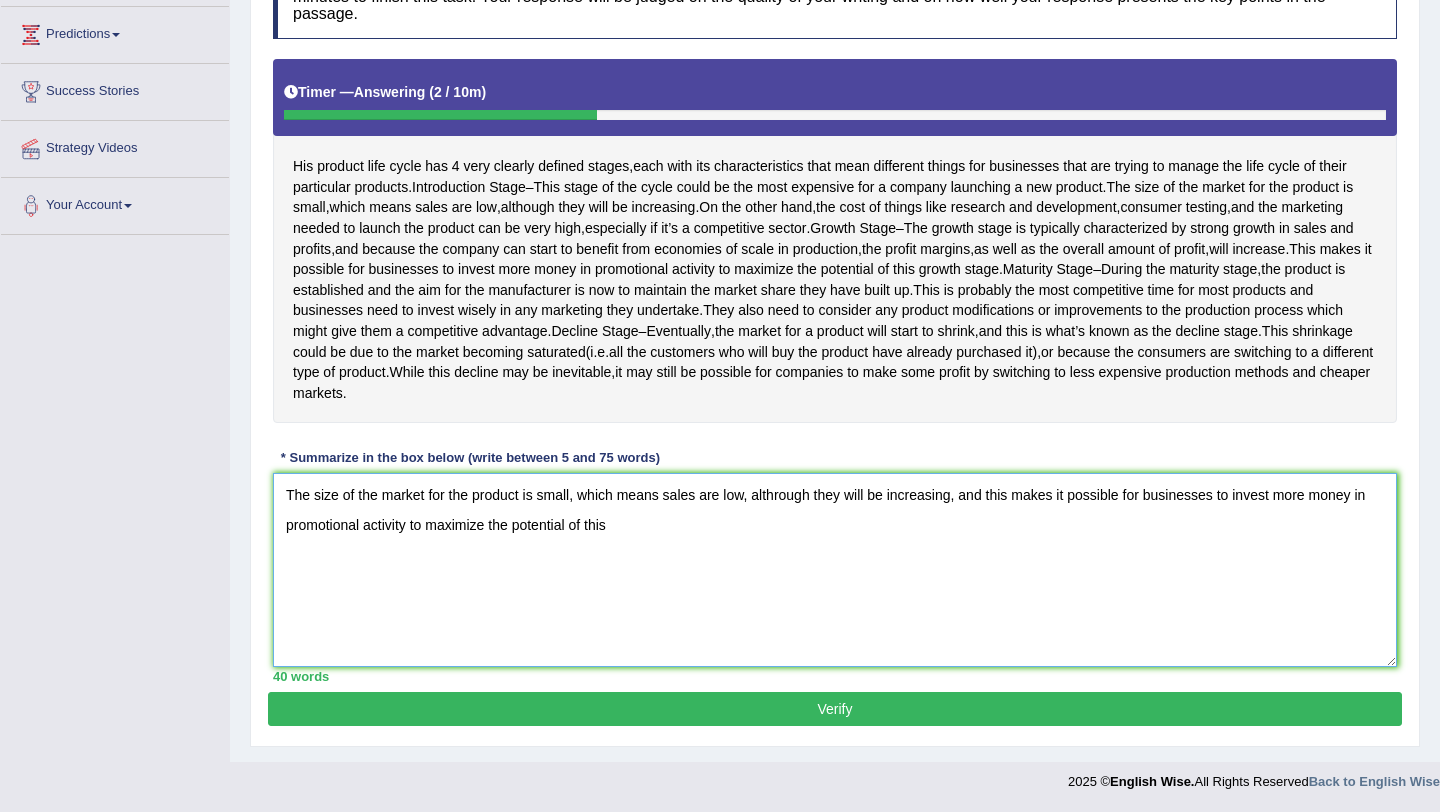 click on "The size of the market for the product is small, which means sales are low, althrough they will be increasing, and this makes it possible for businesses to invest more money in promotional activity to maximize the potential of this" at bounding box center [835, 570] 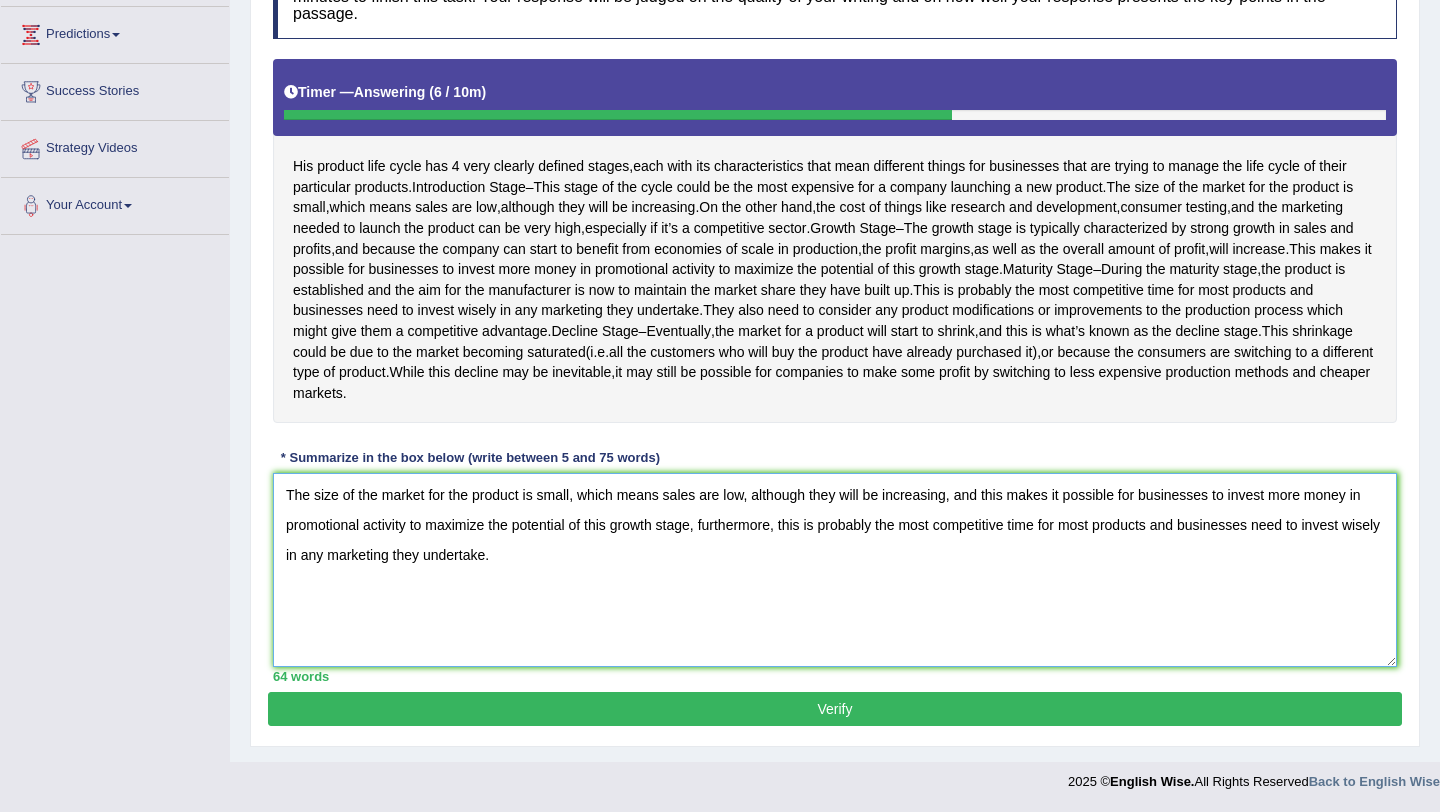 type on "The size of the market for the product is small, which means sales are low, although they will be increasing, and this makes it possible for businesses to invest more money in promotional activity to maximize the potential of this growth stage, furthermore, this is probably the most competitive time for most products and businesses need to invest wisely in any marketing they undertake." 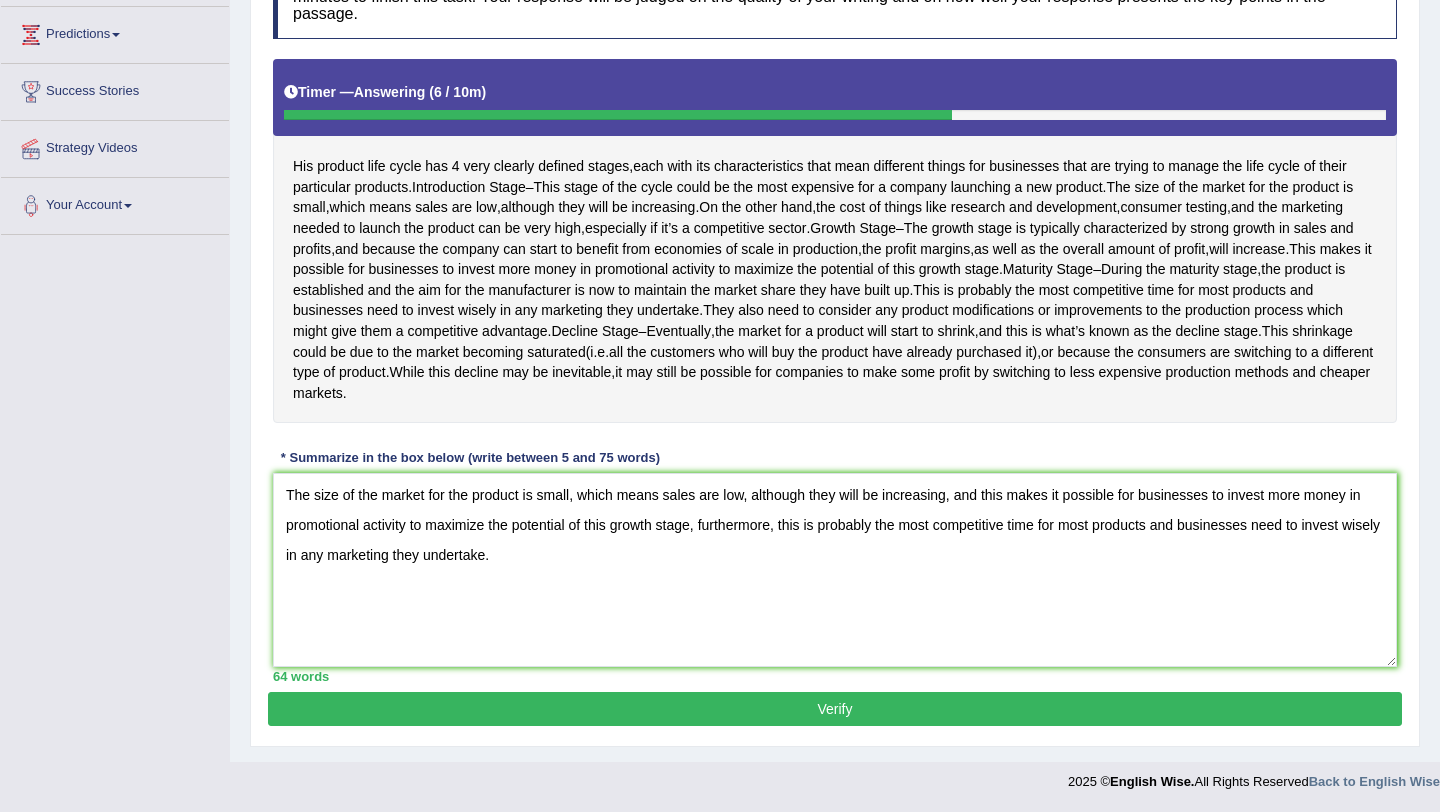 click on "Verify" at bounding box center (835, 709) 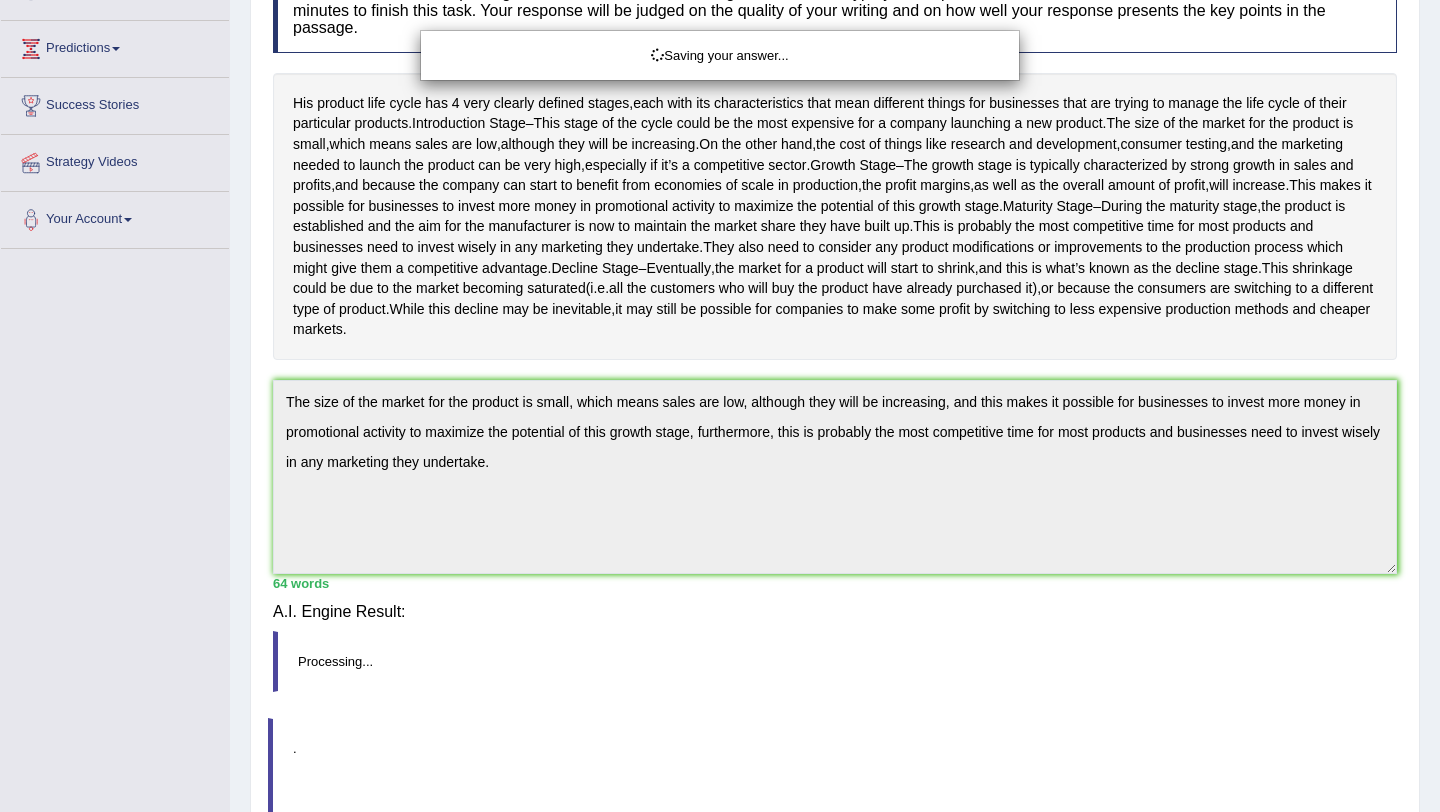 scroll, scrollTop: 362, scrollLeft: 0, axis: vertical 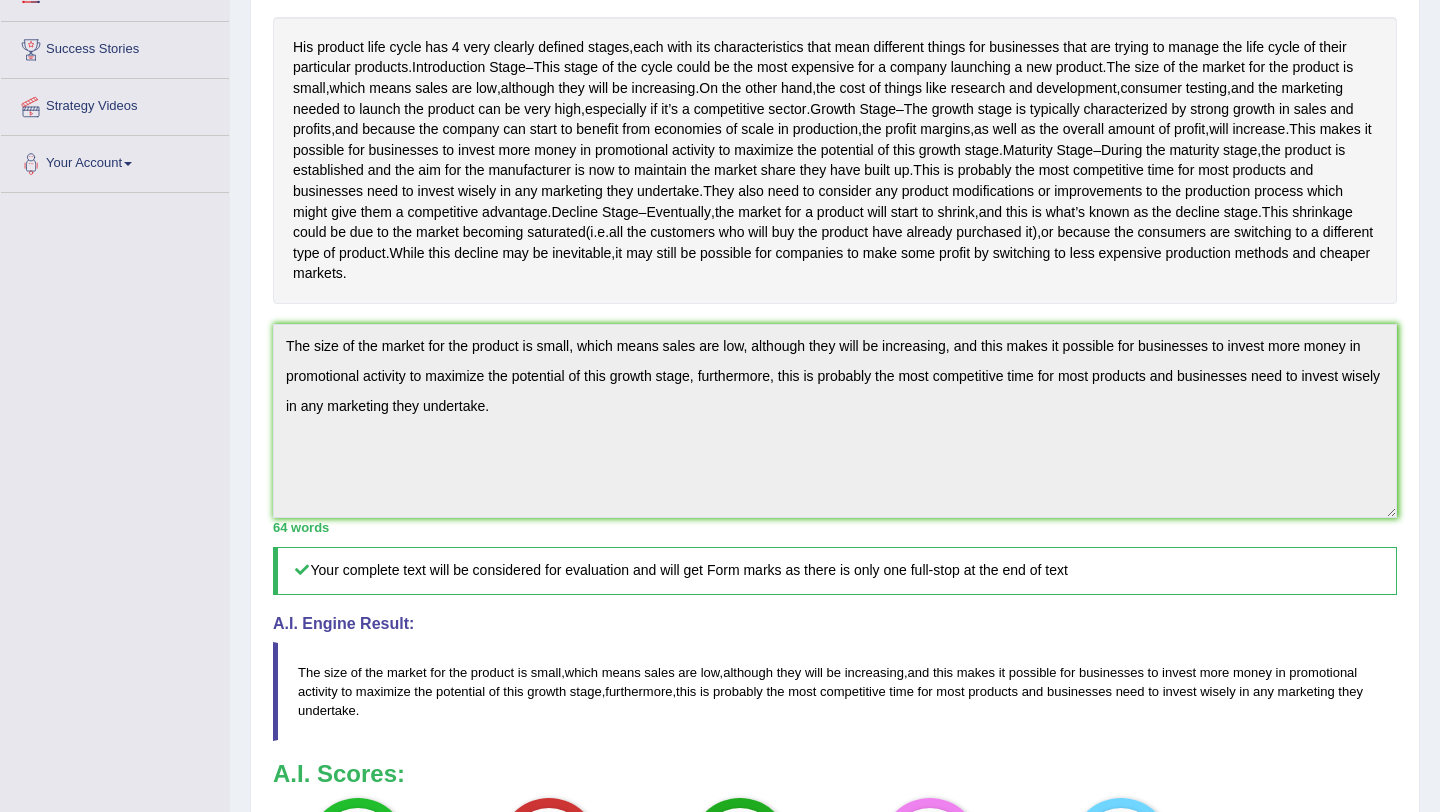 click on "Toggle navigation
Home
Practice Questions   Speaking Practice Read Aloud
Repeat Sentence
Describe Image
Re-tell Lecture
Answer Short Question
Summarize Group Discussion
Respond To A Situation
Writing Practice  Summarize Written Text
Write Essay
Reading Practice  Reading & Writing: Fill In The Blanks
Choose Multiple Answers
Re-order Paragraphs
Fill In The Blanks
Choose Single Answer
Listening Practice  Summarize Spoken Text
Highlight Incorrect Words
Highlight Correct Summary
Select Missing Word
Choose Single Answer
Choose Multiple Answers
Fill In The Blanks
Write From Dictation
Pronunciation
Tests  Take Practice Sectional Test
Take Mock Test" at bounding box center (720, 374) 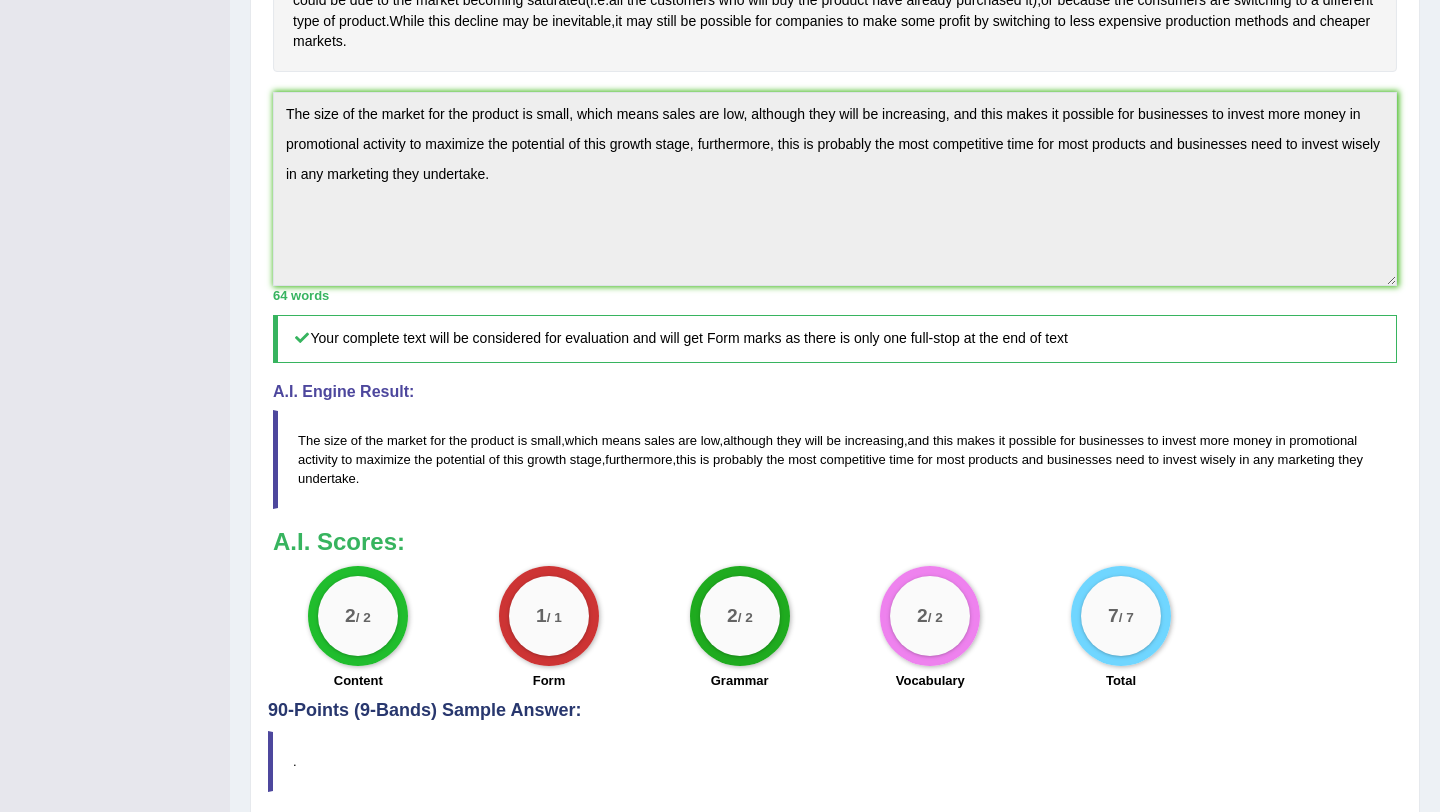 scroll, scrollTop: 642, scrollLeft: 0, axis: vertical 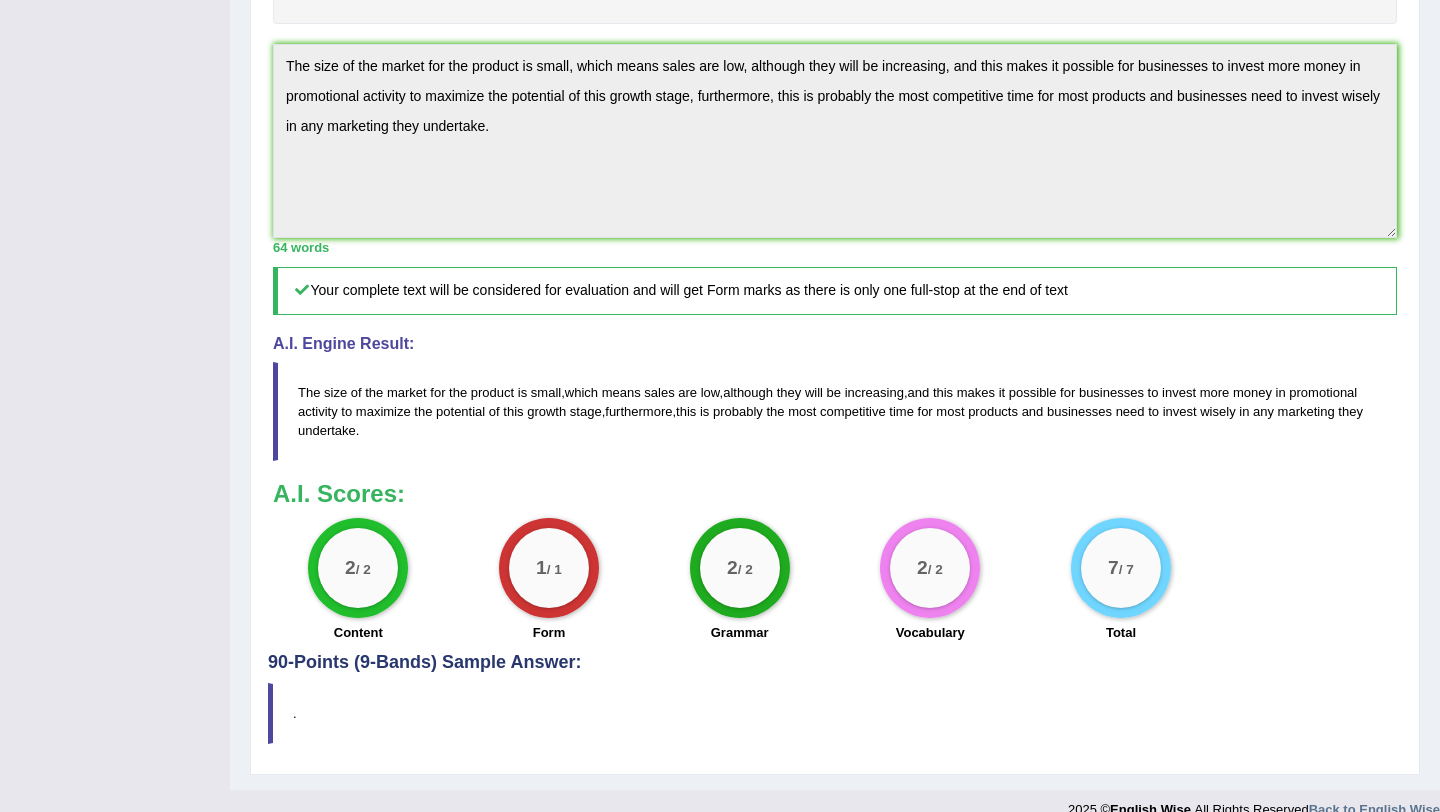 click on "Toggle navigation
Home
Practice Questions   Speaking Practice Read Aloud
Repeat Sentence
Describe Image
Re-tell Lecture
Answer Short Question
Summarize Group Discussion
Respond To A Situation
Writing Practice  Summarize Written Text
Write Essay
Reading Practice  Reading & Writing: Fill In The Blanks
Choose Multiple Answers
Re-order Paragraphs
Fill In The Blanks
Choose Single Answer
Listening Practice  Summarize Spoken Text
Highlight Incorrect Words
Highlight Correct Summary
Select Missing Word
Choose Single Answer
Choose Multiple Answers
Fill In The Blanks
Write From Dictation
Pronunciation
Tests  Take Practice Sectional Test
Take Mock Test" at bounding box center (720, 94) 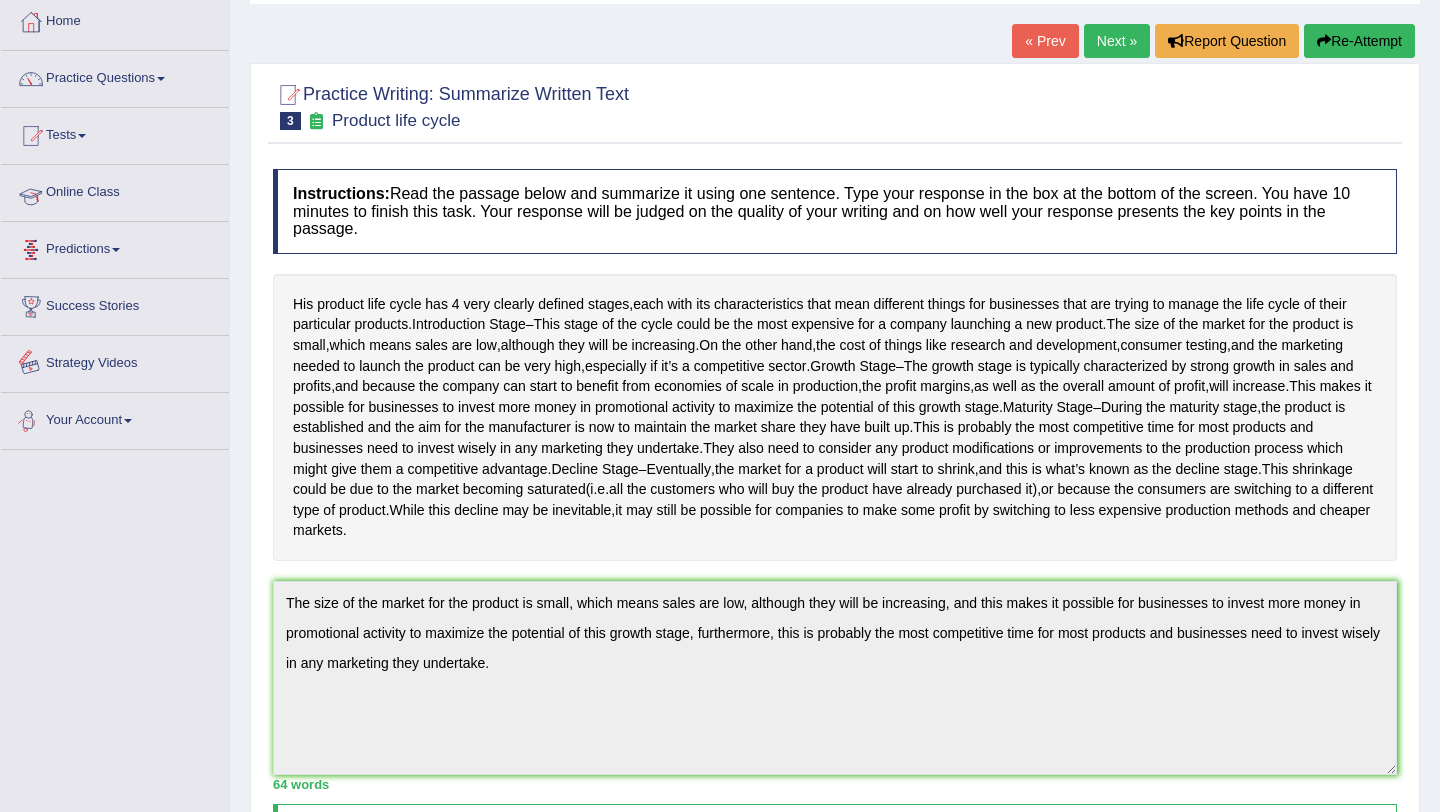 scroll, scrollTop: 82, scrollLeft: 0, axis: vertical 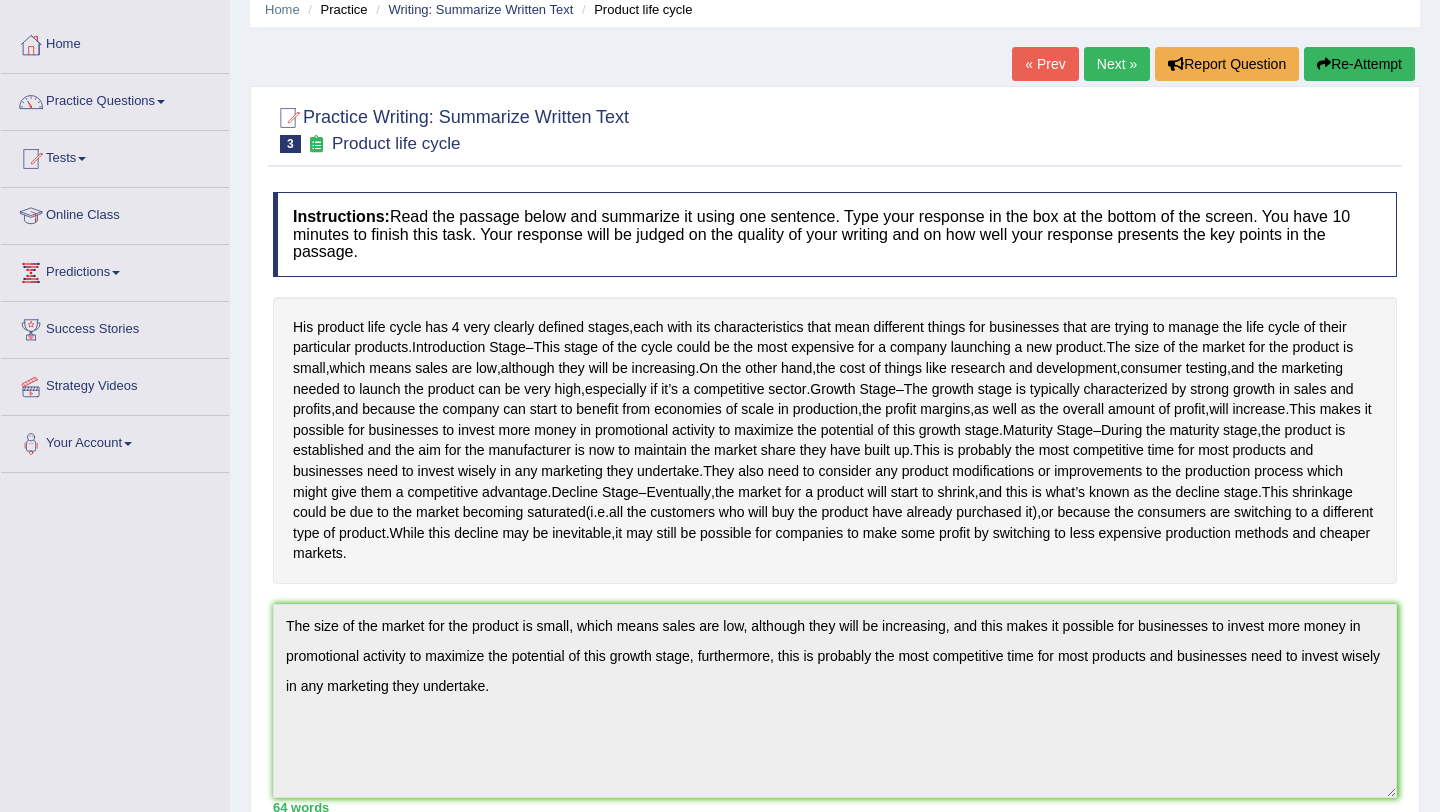 click on "Next »" at bounding box center [1117, 64] 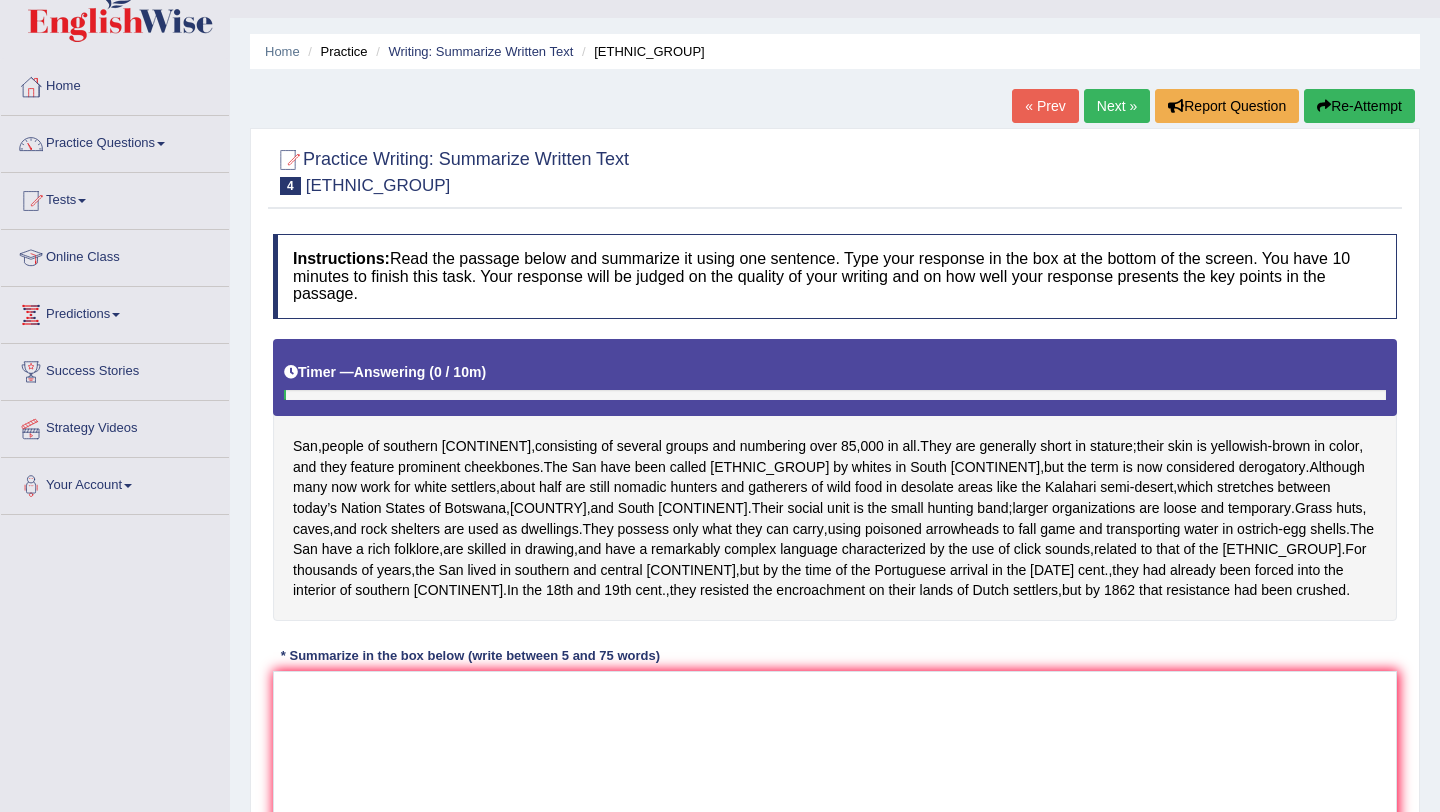 scroll, scrollTop: 145, scrollLeft: 0, axis: vertical 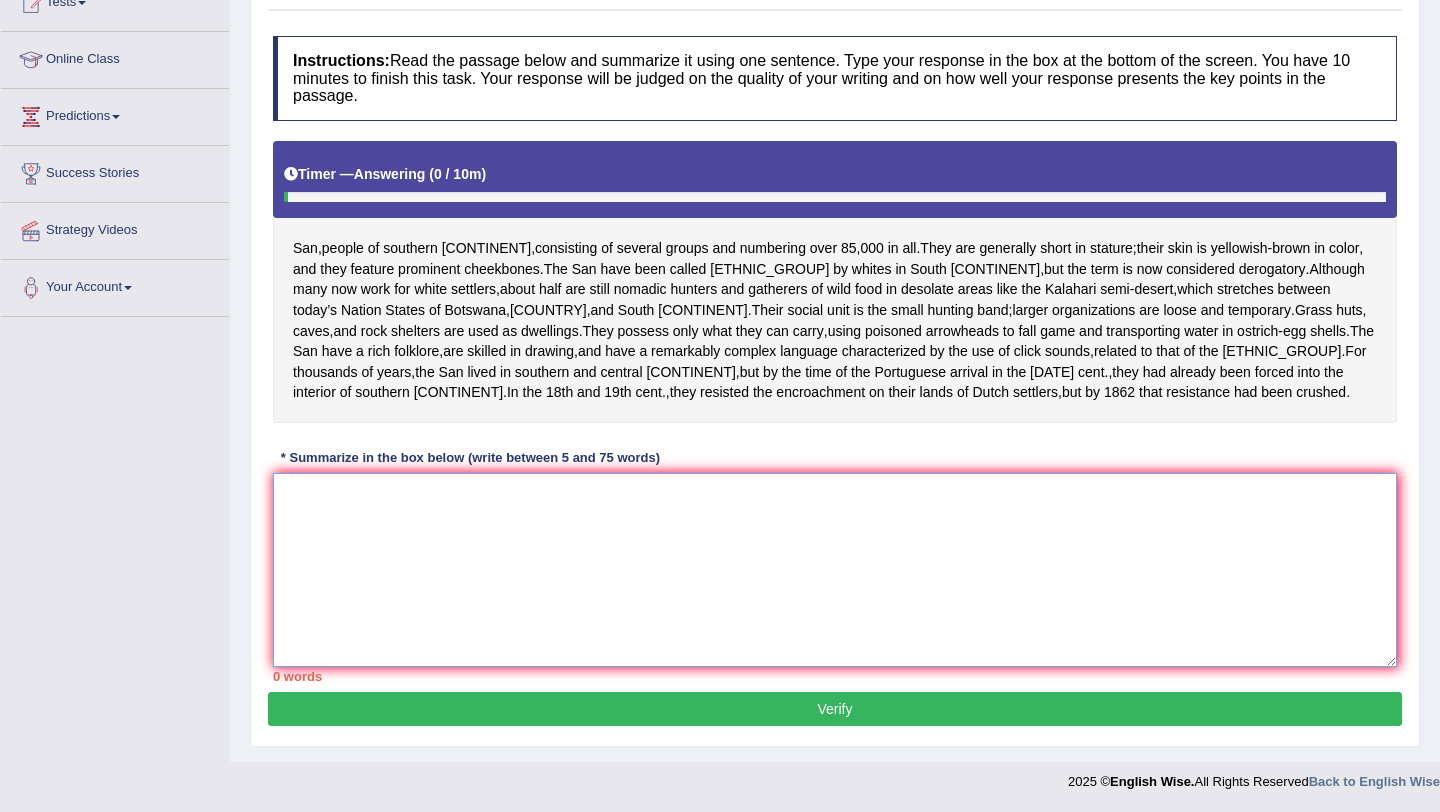 click at bounding box center [835, 570] 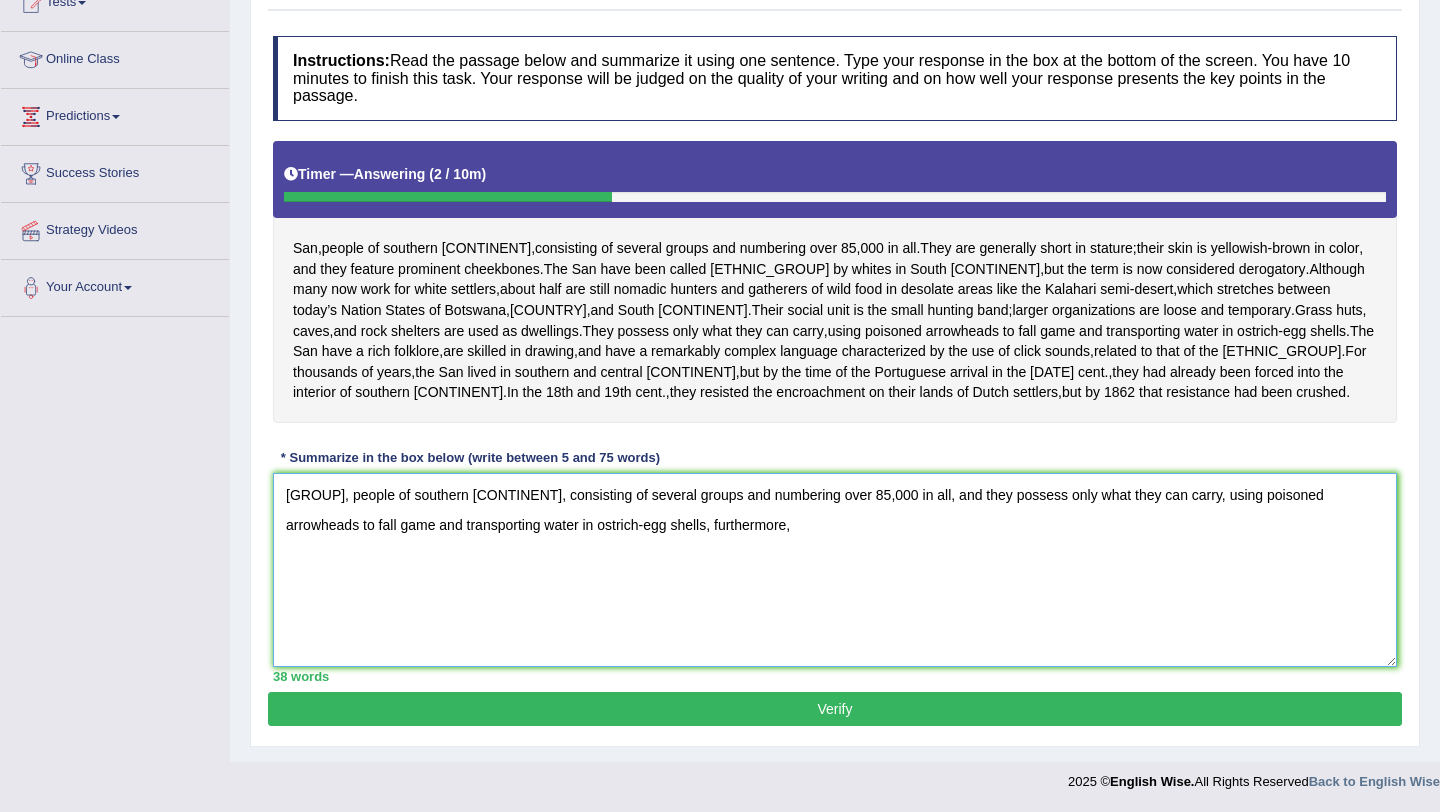 click on "[GROUP], people of southern [CONTINENT], consisting of several groups and numbering over 85,000 in all, and they possess only what they can carry, using poisoned arrowheads to fall game and transporting water in ostrich-egg shells, furthermore," at bounding box center (835, 570) 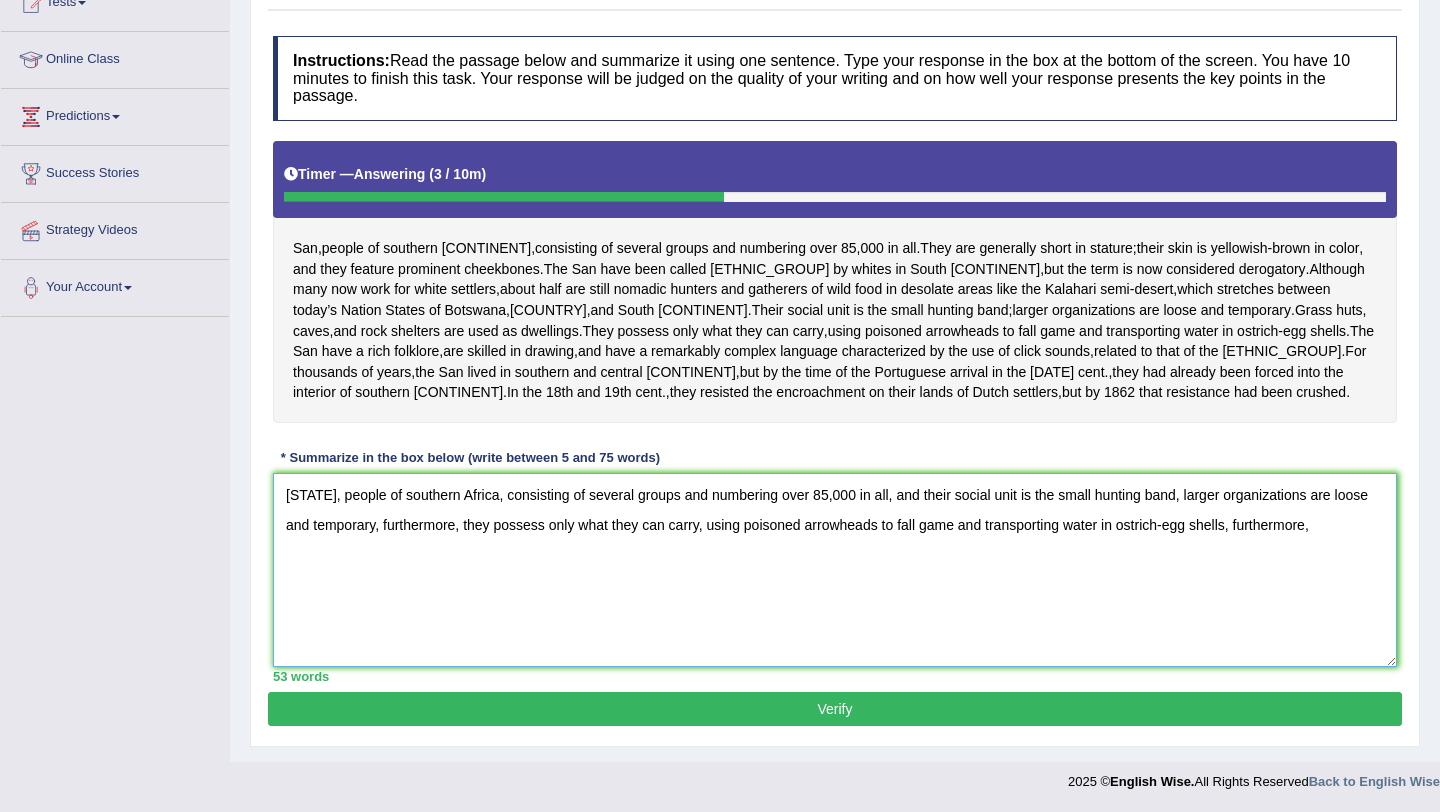 click on "[STATE], people of southern Africa, consisting of several groups and numbering over 85,000 in all, and their social unit is the small hunting band, larger organizations are loose and temporary, furthermore, they possess only what they can carry, using poisoned arrowheads to fall game and transporting water in ostrich-egg shells, furthermore," at bounding box center [835, 570] 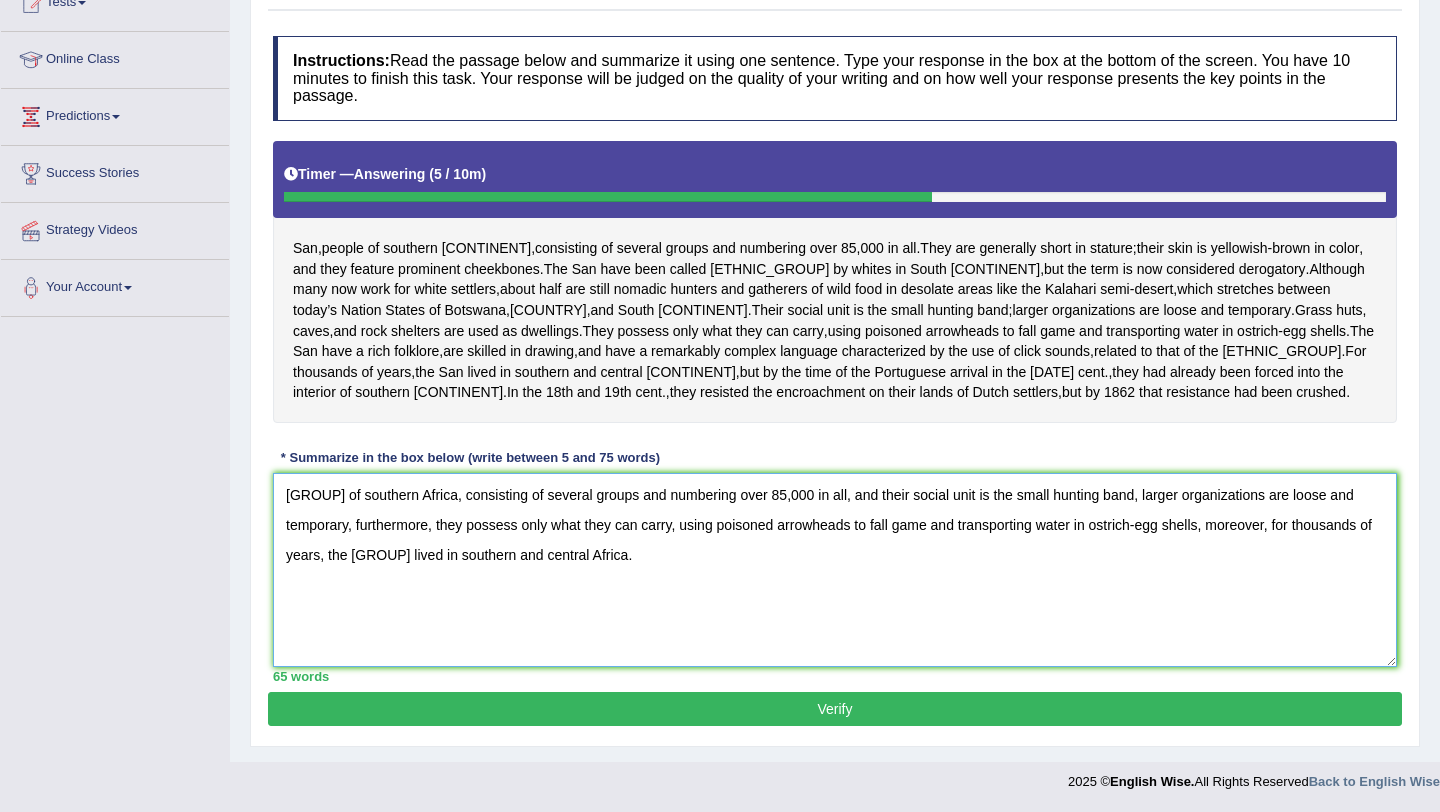 type on "[GROUP] of southern Africa, consisting of several groups and numbering over 85,000 in all, and their social unit is the small hunting band, larger organizations are loose and temporary, furthermore, they possess only what they can carry, using poisoned arrowheads to fall game and transporting water in ostrich-egg shells, moreover, for thousands of years, the [GROUP] lived in southern and central Africa." 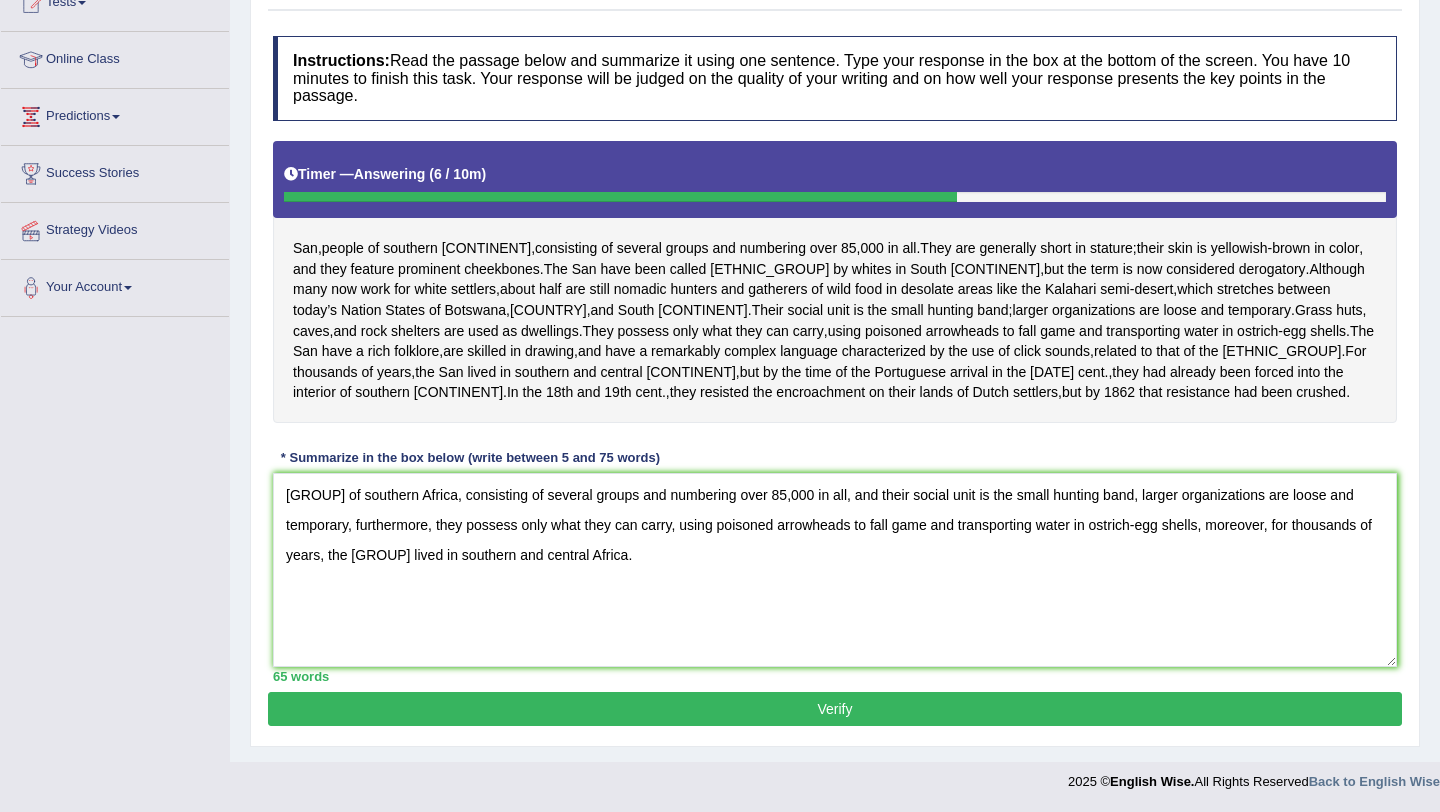click on "Toggle navigation
Home
Practice Questions   Speaking Practice Read Aloud
Repeat Sentence
Describe Image
Re-tell Lecture
Answer Short Question
Summarize Group Discussion
Respond To A Situation
Writing Practice  Summarize Written Text
Write Essay
Reading Practice  Reading & Writing: Fill In The Blanks
Choose Multiple Answers
Re-order Paragraphs
Fill In The Blanks
Choose Single Answer
Listening Practice  Summarize Spoken Text
Highlight Incorrect Words
Highlight Correct Summary
Select Missing Word
Choose Single Answer
Choose Multiple Answers
Fill In The Blanks
Write From Dictation
Pronunciation
Tests  Take Practice Sectional Test
Take Mock Test" at bounding box center [720, 282] 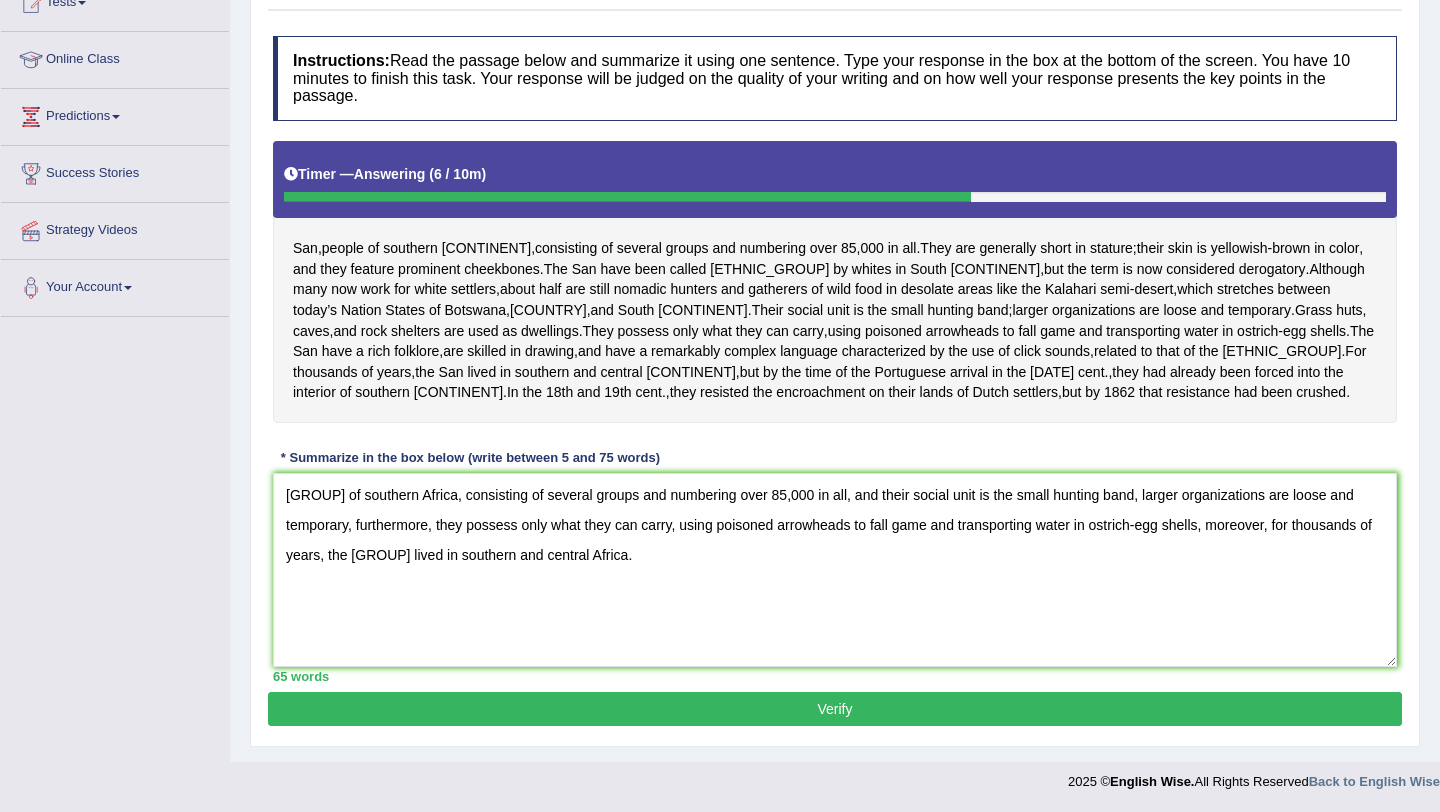 click on "Verify" at bounding box center [835, 709] 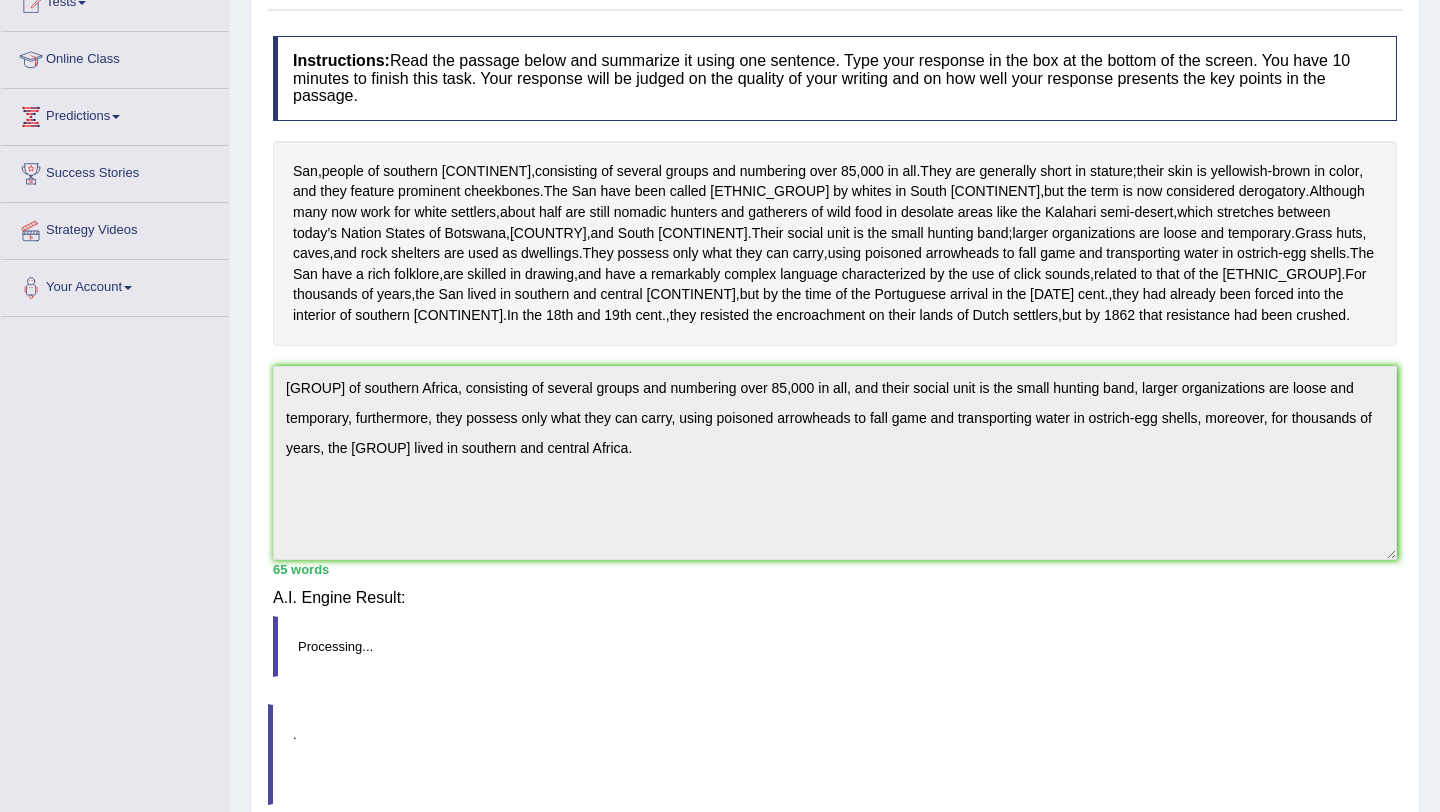 scroll, scrollTop: 240, scrollLeft: 0, axis: vertical 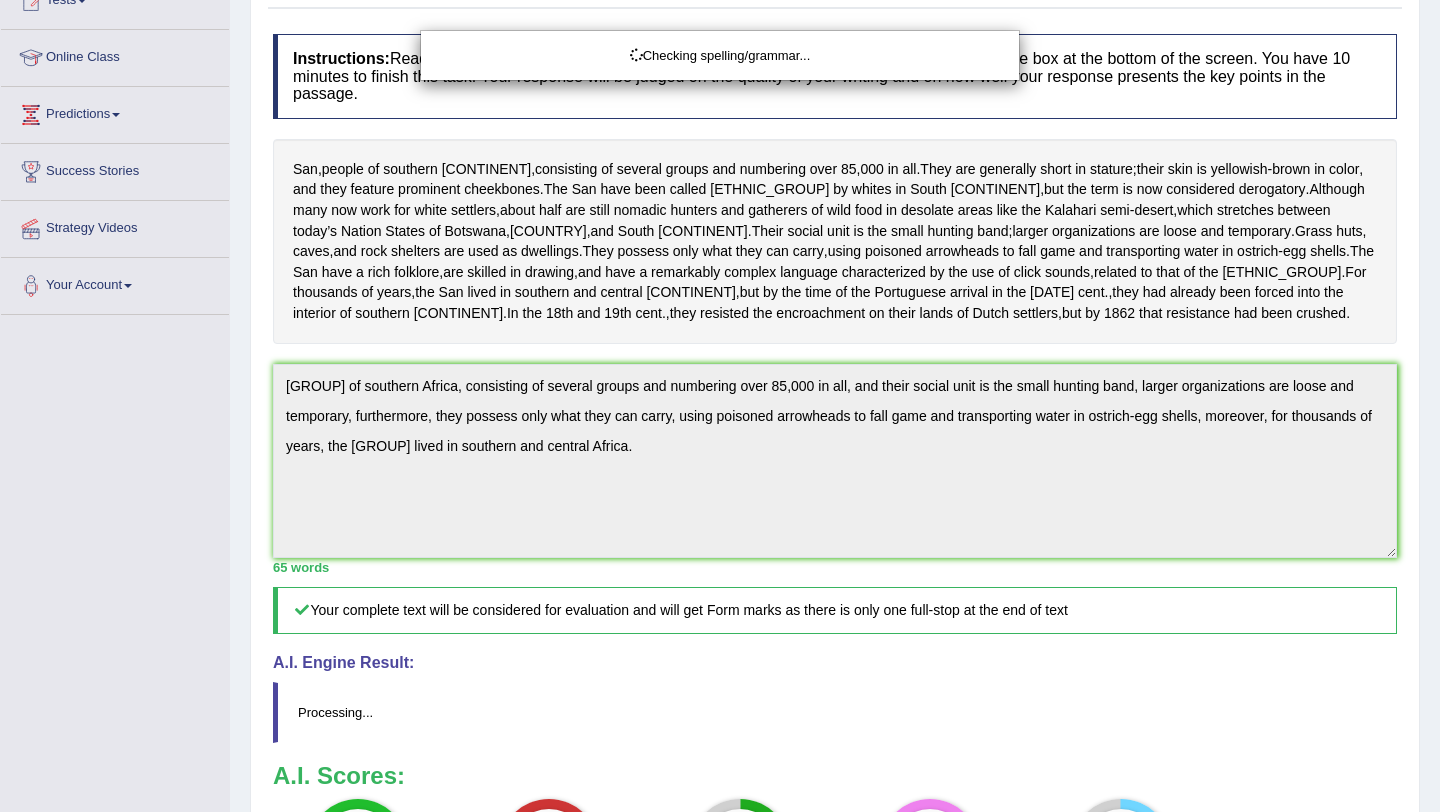 click on "Checking spelling/grammar..." at bounding box center [720, 406] 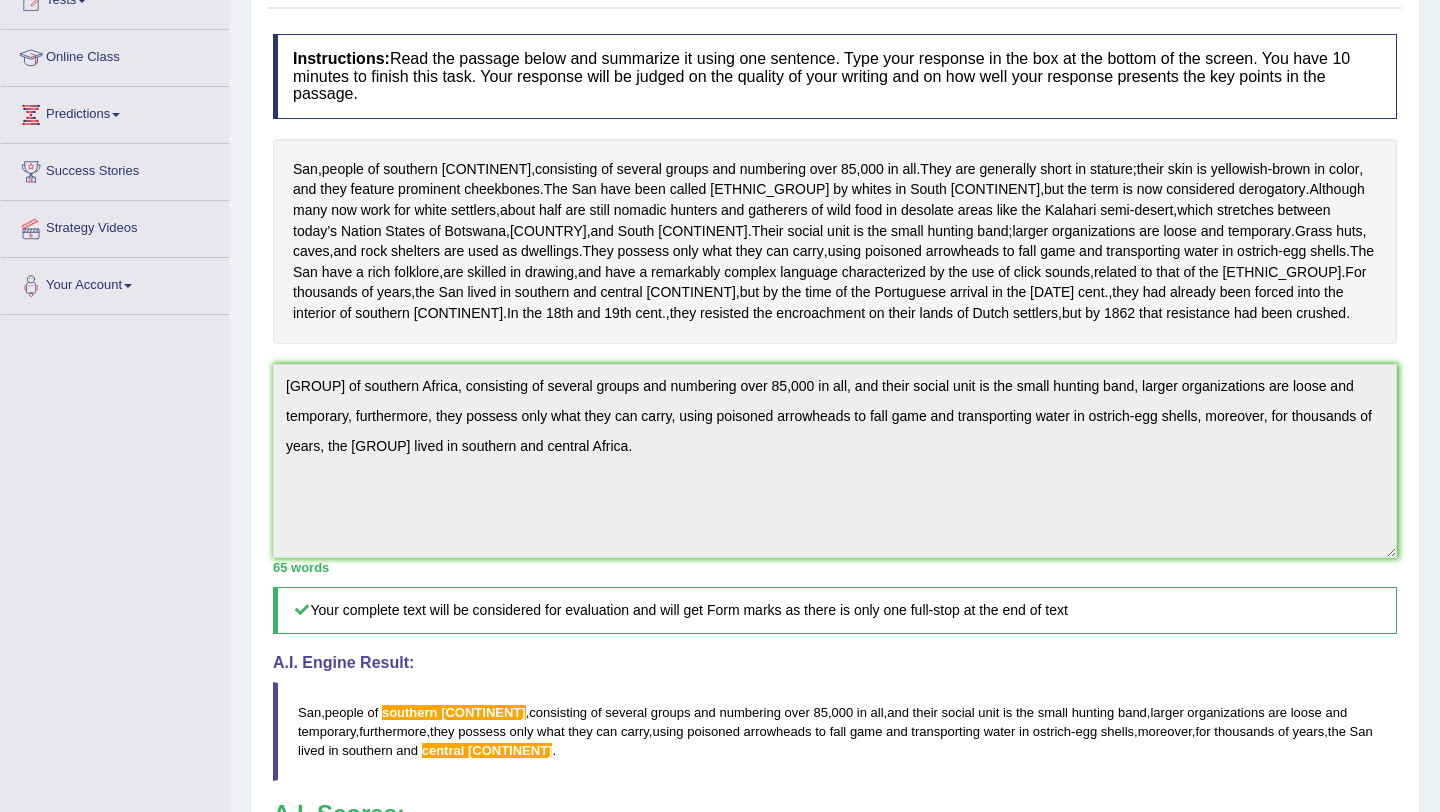 click on "Toggle navigation
Home
Practice Questions   Speaking Practice Read Aloud
Repeat Sentence
Describe Image
Re-tell Lecture
Answer Short Question
Summarize Group Discussion
Respond To A Situation
Writing Practice  Summarize Written Text
Write Essay
Reading Practice  Reading & Writing: Fill In The Blanks
Choose Multiple Answers
Re-order Paragraphs
Fill In The Blanks
Choose Single Answer
Listening Practice  Summarize Spoken Text
Highlight Incorrect Words
Highlight Correct Summary
Select Missing Word
Choose Single Answer
Choose Multiple Answers
Fill In The Blanks
Write From Dictation
Pronunciation
Tests  Take Practice Sectional Test
Take Mock Test" at bounding box center (720, 455) 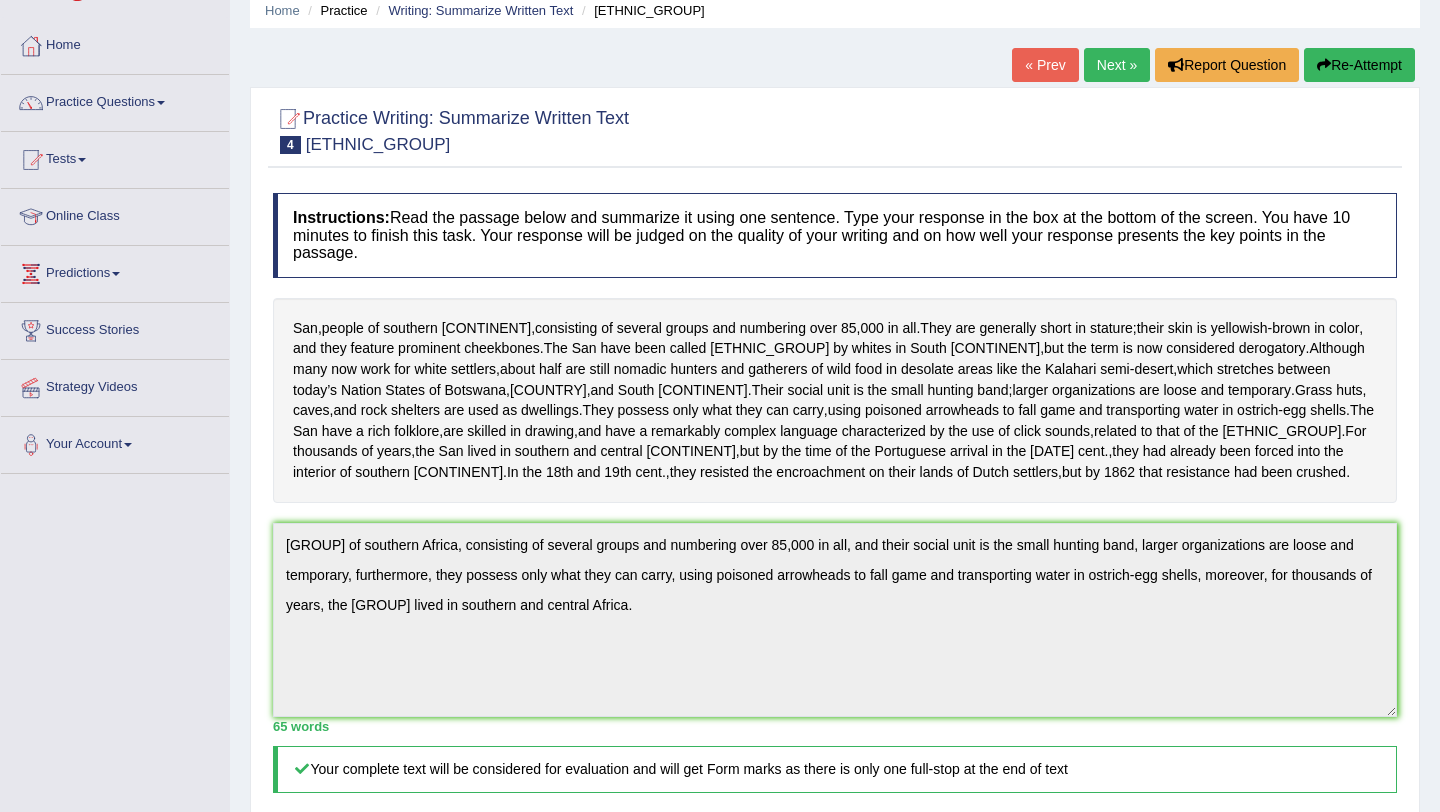 scroll, scrollTop: 80, scrollLeft: 0, axis: vertical 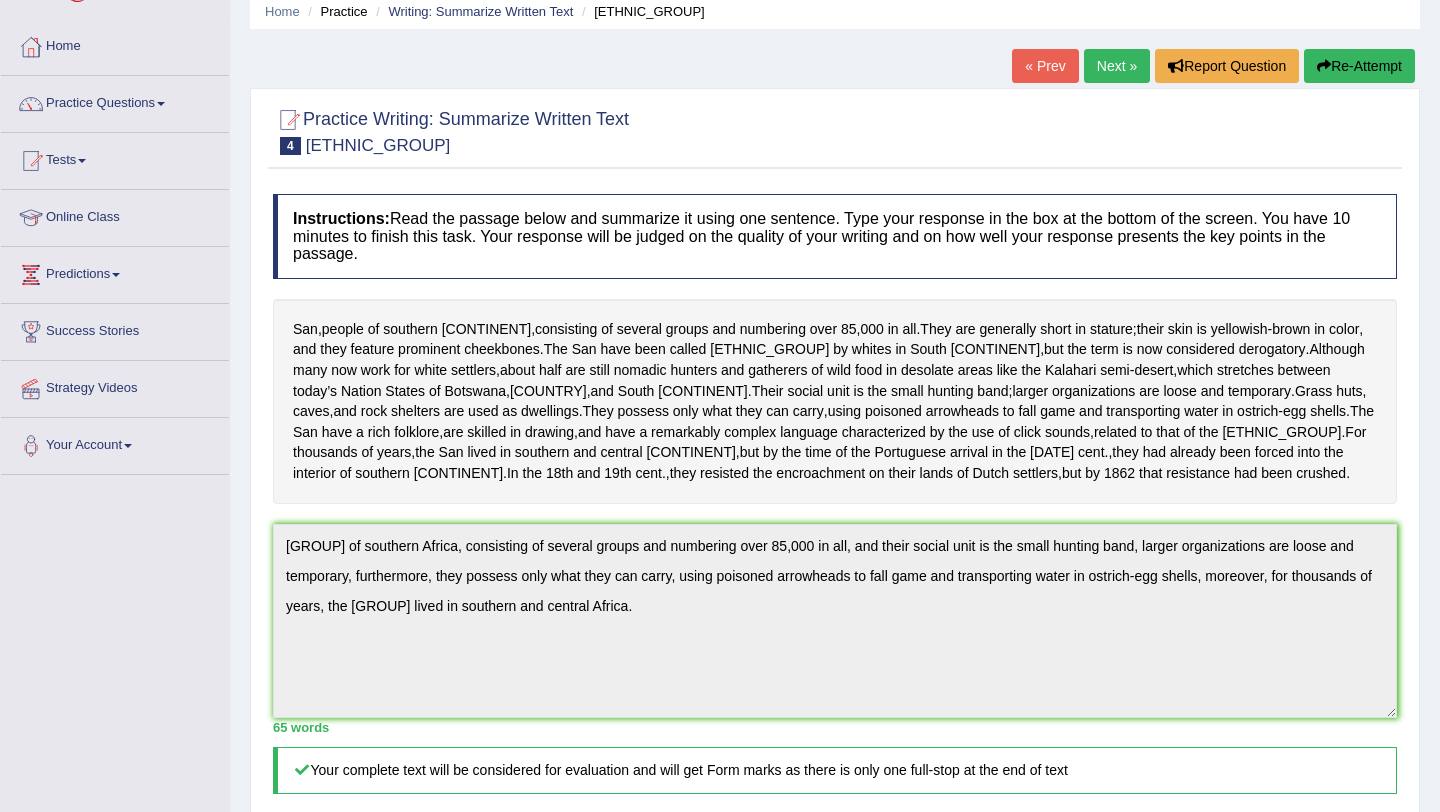 click on "Practice Writing: Summarize Written Text
4
Bushmen
Instructions:  Read the passage below and summarize it using one sentence. Type your response in the box at the bottom of the screen. You have 10 minutes to finish this task. Your response will be judged on the quality of your writing and on how well your response presents the key points in the passage.
Timer —  Answering   ( 6 / 10m ) Skip [GROUP] ,  people   of   southern   [CONTINENT] ,  consisting   of   several   groups   and   numbering   over   85 , 000   in   all .  They   are   generally   short   in   stature ;  their   skin   is   yellowish - brown   in   color ,  and   they   feature   prominent   cheekbones .  The   [GROUP]   have   been   called   Bushmen   by   whites   in   South   Africa ,  but   the   term   is   now   considered   derogatory .  Although   many   now   work   for   white   settlers ,  about   half   are   still   nomadic   hunters   and   gatherers   of" at bounding box center [835, 671] 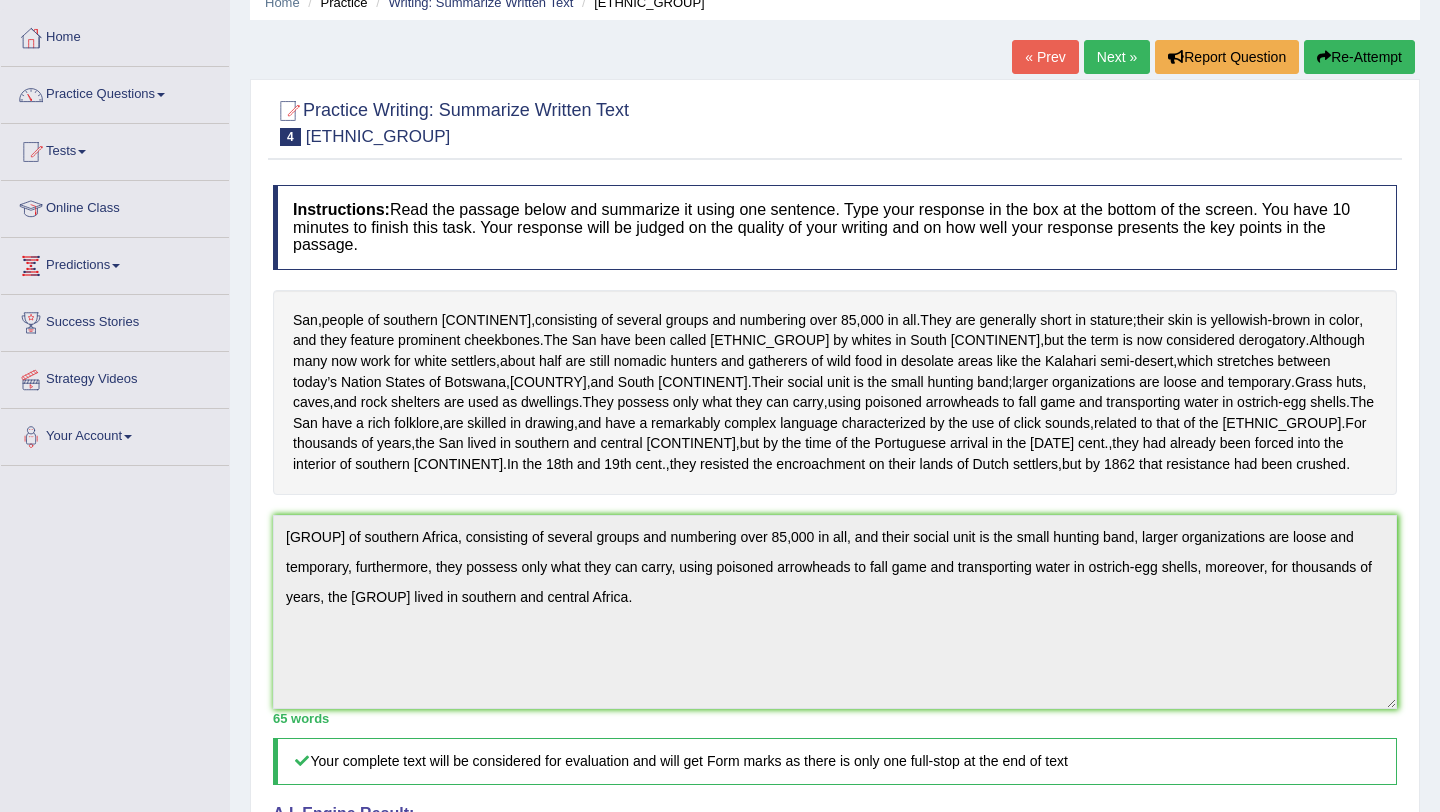 scroll, scrollTop: 40, scrollLeft: 0, axis: vertical 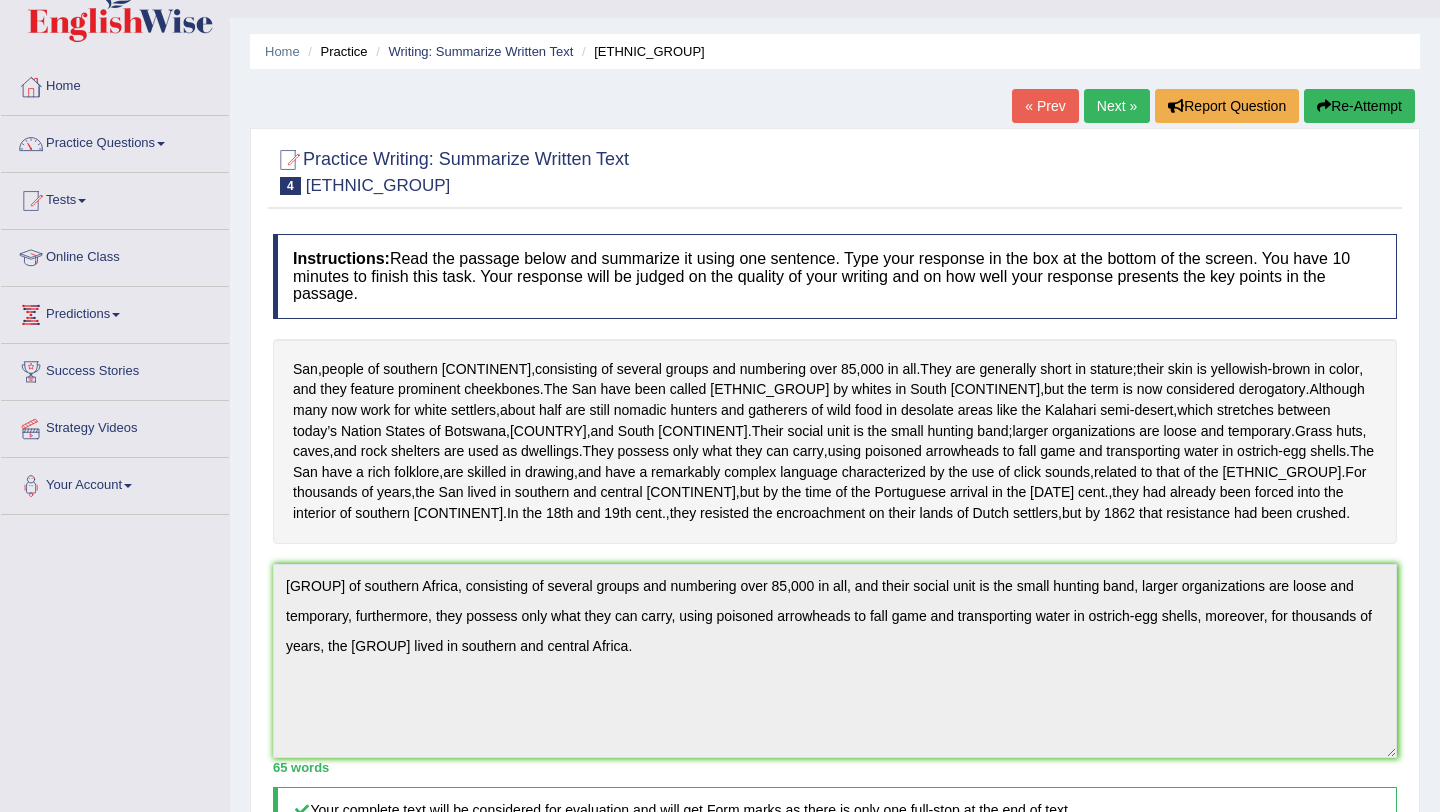 click on "« Prev" at bounding box center [1045, 106] 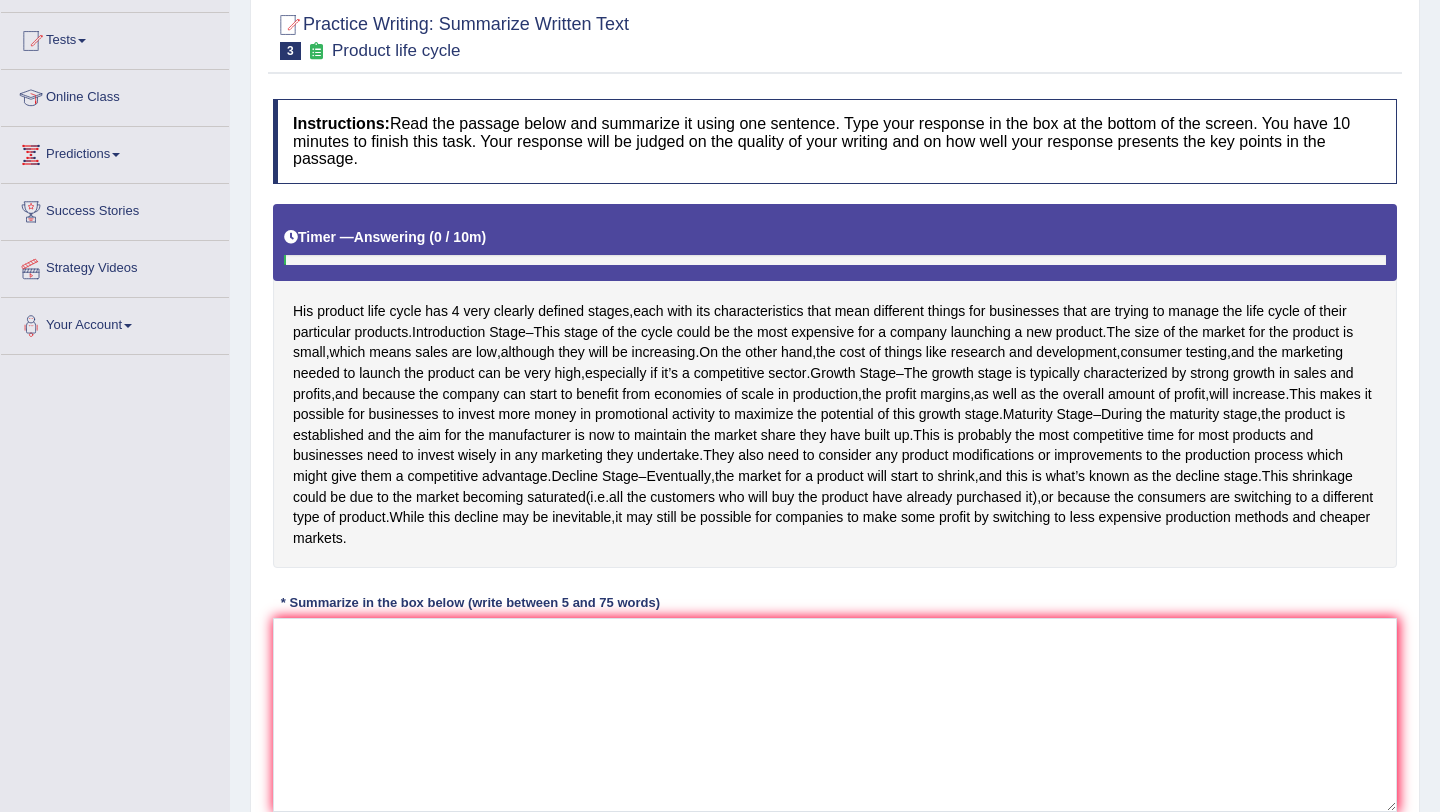 scroll, scrollTop: 200, scrollLeft: 0, axis: vertical 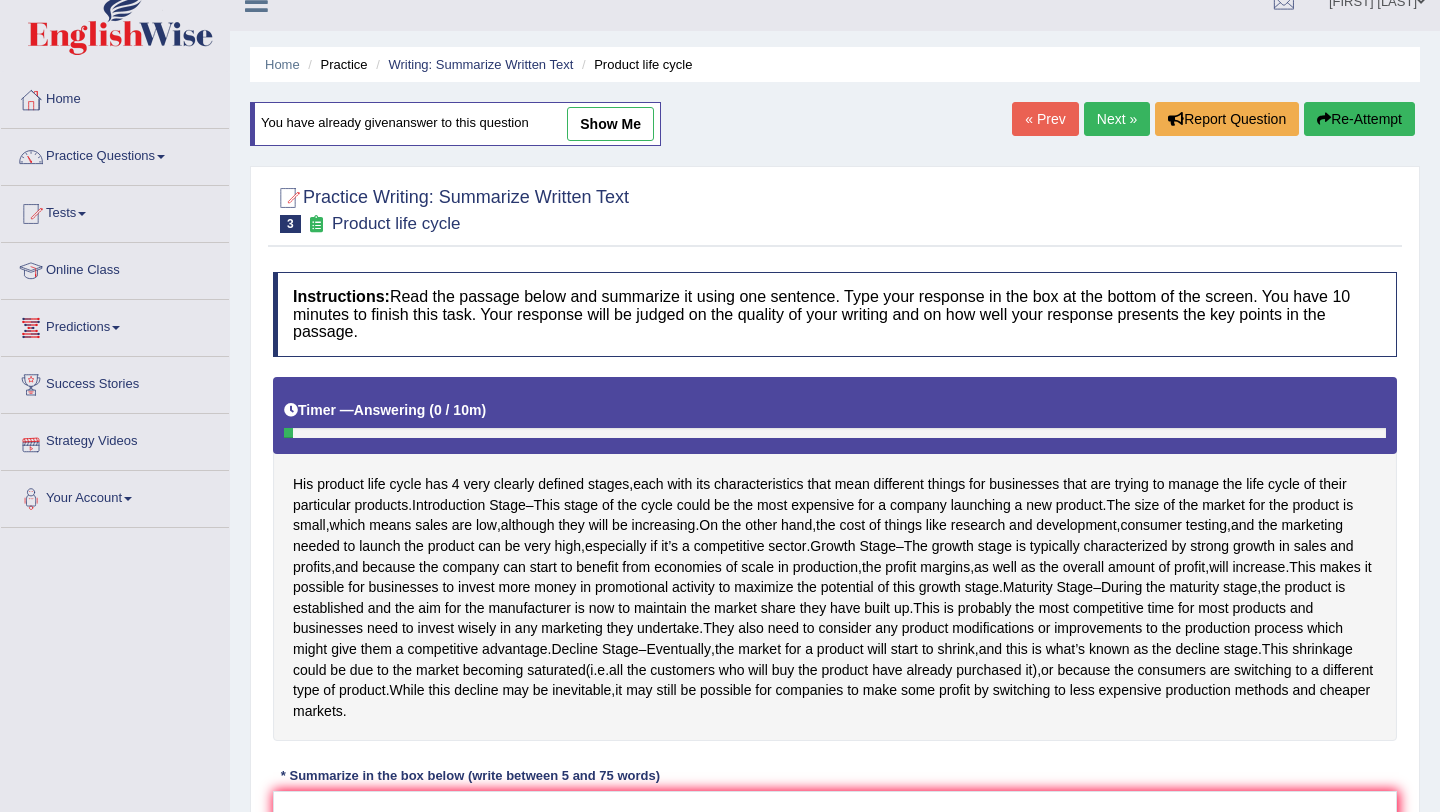 click on "show me" at bounding box center [610, 124] 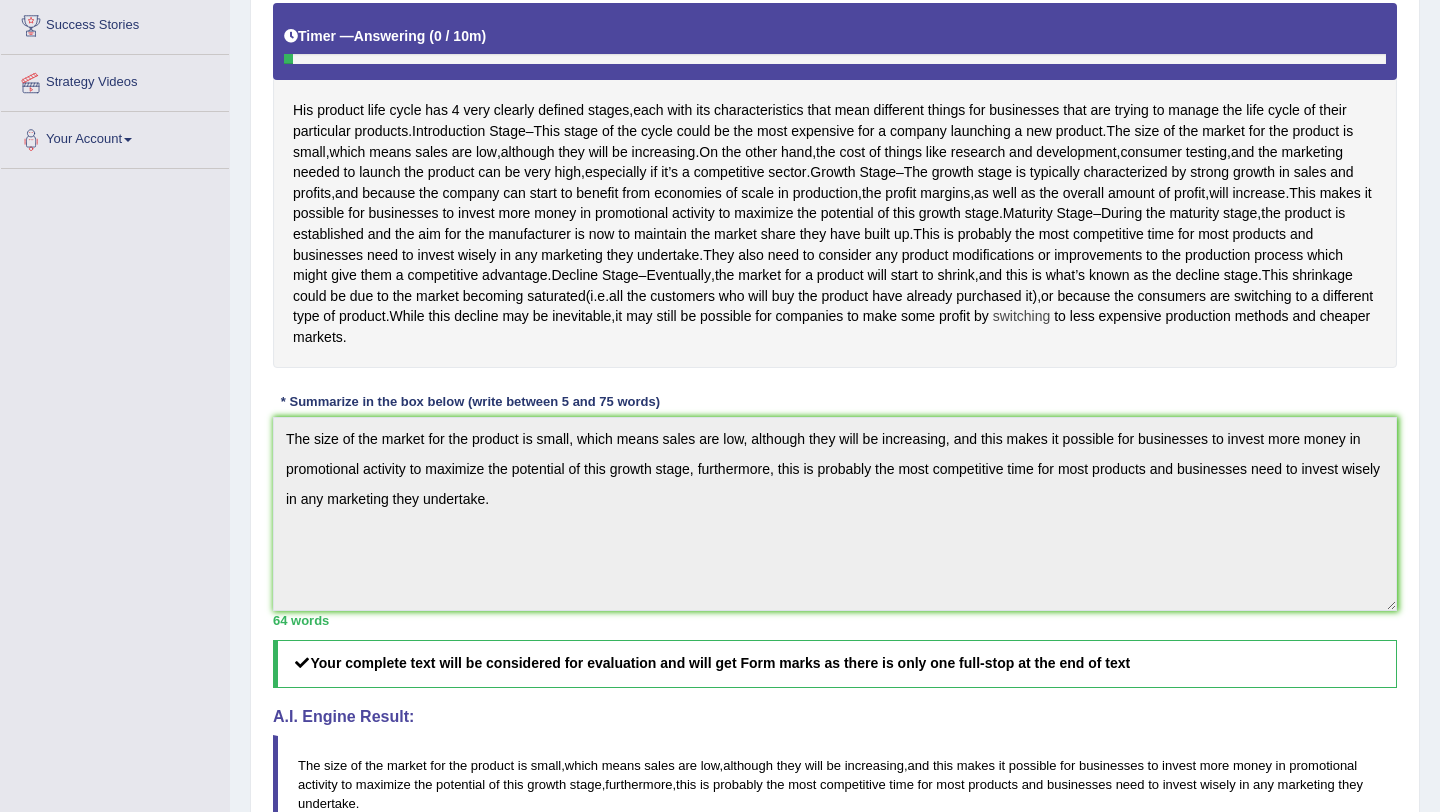 scroll, scrollTop: 387, scrollLeft: 0, axis: vertical 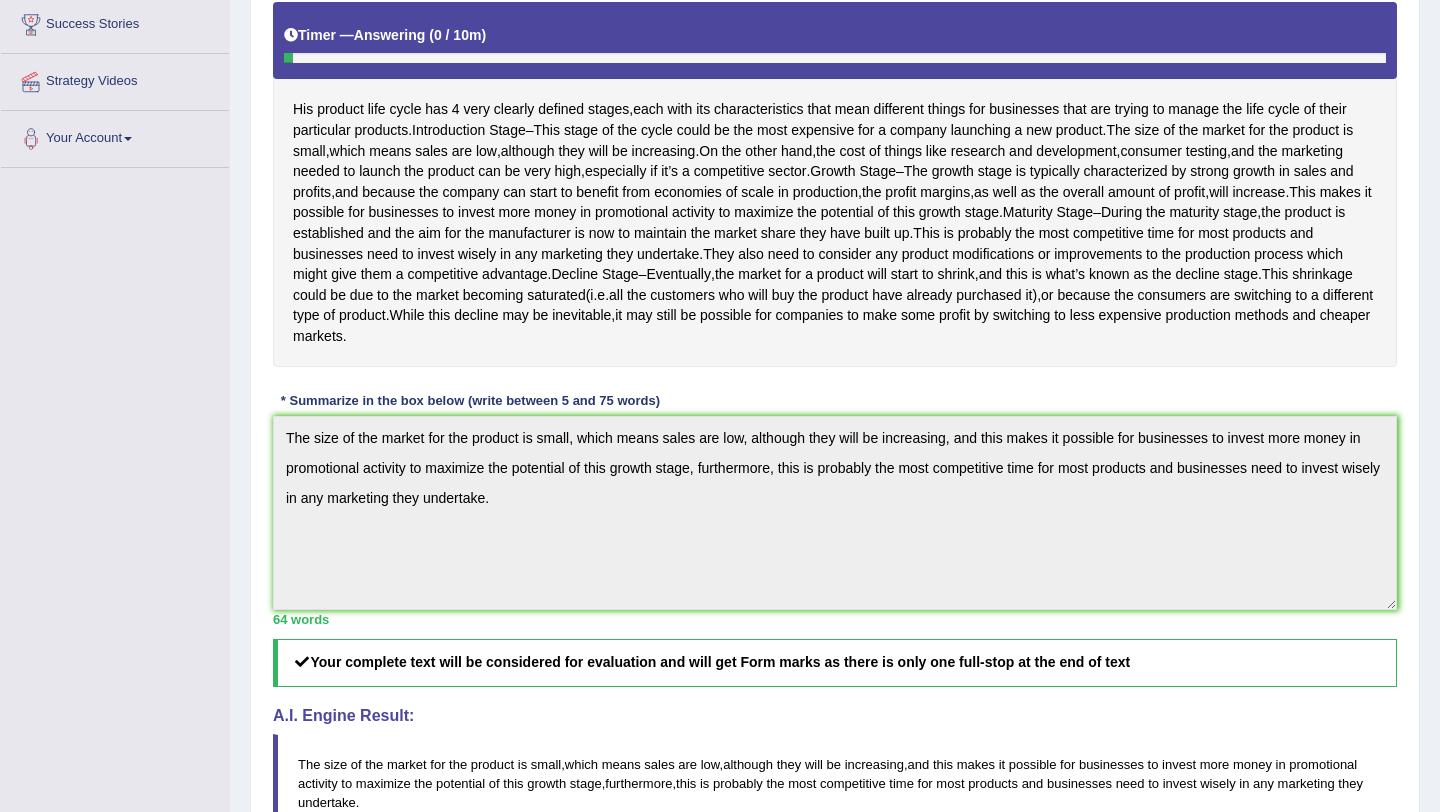 click on "Toggle navigation
Home
Practice Questions   Speaking Practice Read Aloud
Repeat Sentence
Describe Image
Re-tell Lecture
Answer Short Question
Summarize Group Discussion
Respond To A Situation
Writing Practice  Summarize Written Text
Write Essay
Reading Practice  Reading & Writing: Fill In The Blanks
Choose Multiple Answers
Re-order Paragraphs
Fill In The Blanks
Choose Single Answer
Listening Practice  Summarize Spoken Text
Highlight Incorrect Words
Highlight Correct Summary
Select Missing Word
Choose Single Answer
Choose Multiple Answers
Fill In The Blanks
Write From Dictation
Pronunciation
Tests  Take Practice Sectional Test
Take Mock Test" at bounding box center (720, 407) 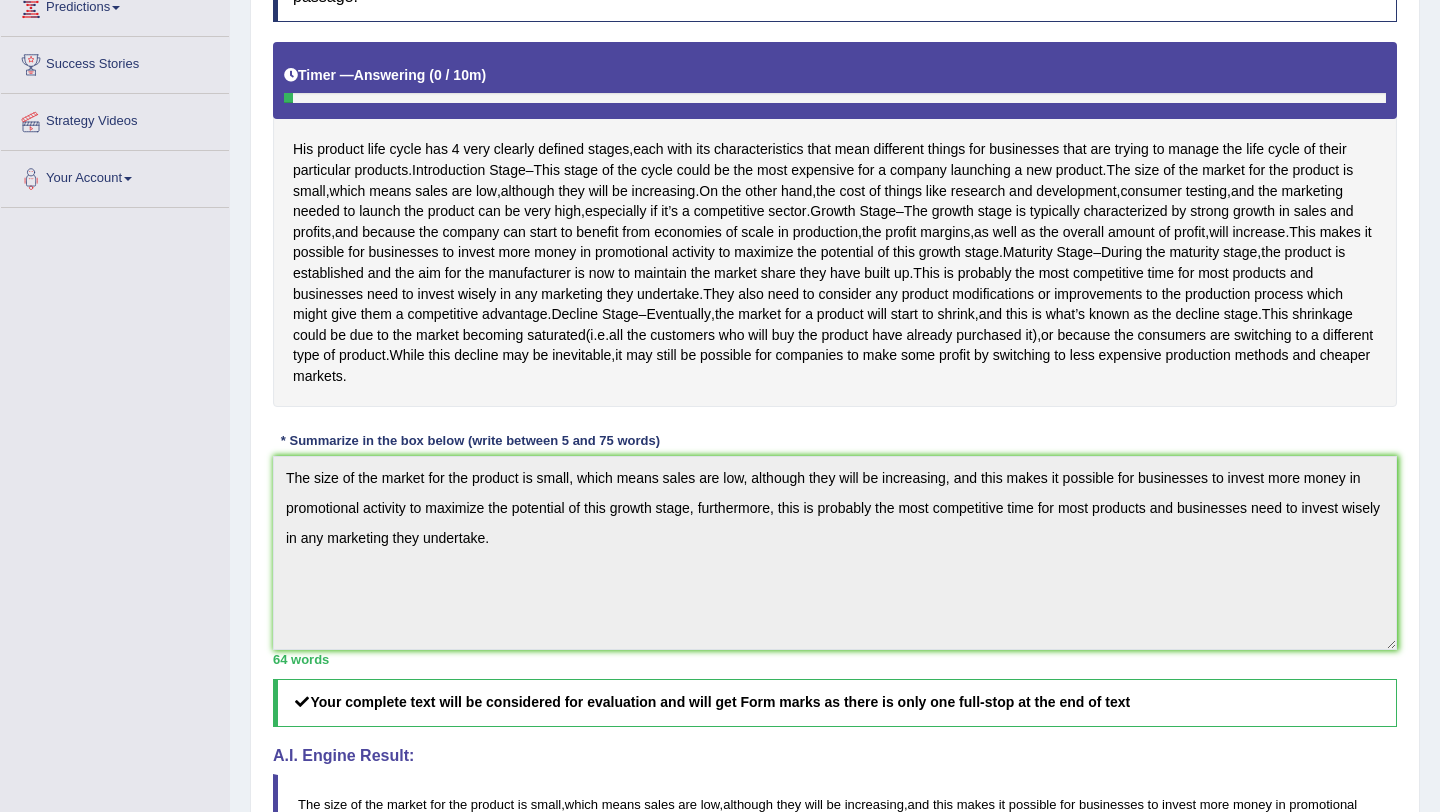 click on "Toggle navigation
Home
Practice Questions   Speaking Practice Read Aloud
Repeat Sentence
Describe Image
Re-tell Lecture
Answer Short Question
Summarize Group Discussion
Respond To A Situation
Writing Practice  Summarize Written Text
Write Essay
Reading Practice  Reading & Writing: Fill In The Blanks
Choose Multiple Answers
Re-order Paragraphs
Fill In The Blanks
Choose Single Answer
Listening Practice  Summarize Spoken Text
Highlight Incorrect Words
Highlight Correct Summary
Select Missing Word
Choose Single Answer
Choose Multiple Answers
Fill In The Blanks
Write From Dictation
Pronunciation
Tests  Take Practice Sectional Test
Take Mock Test" at bounding box center [720, 447] 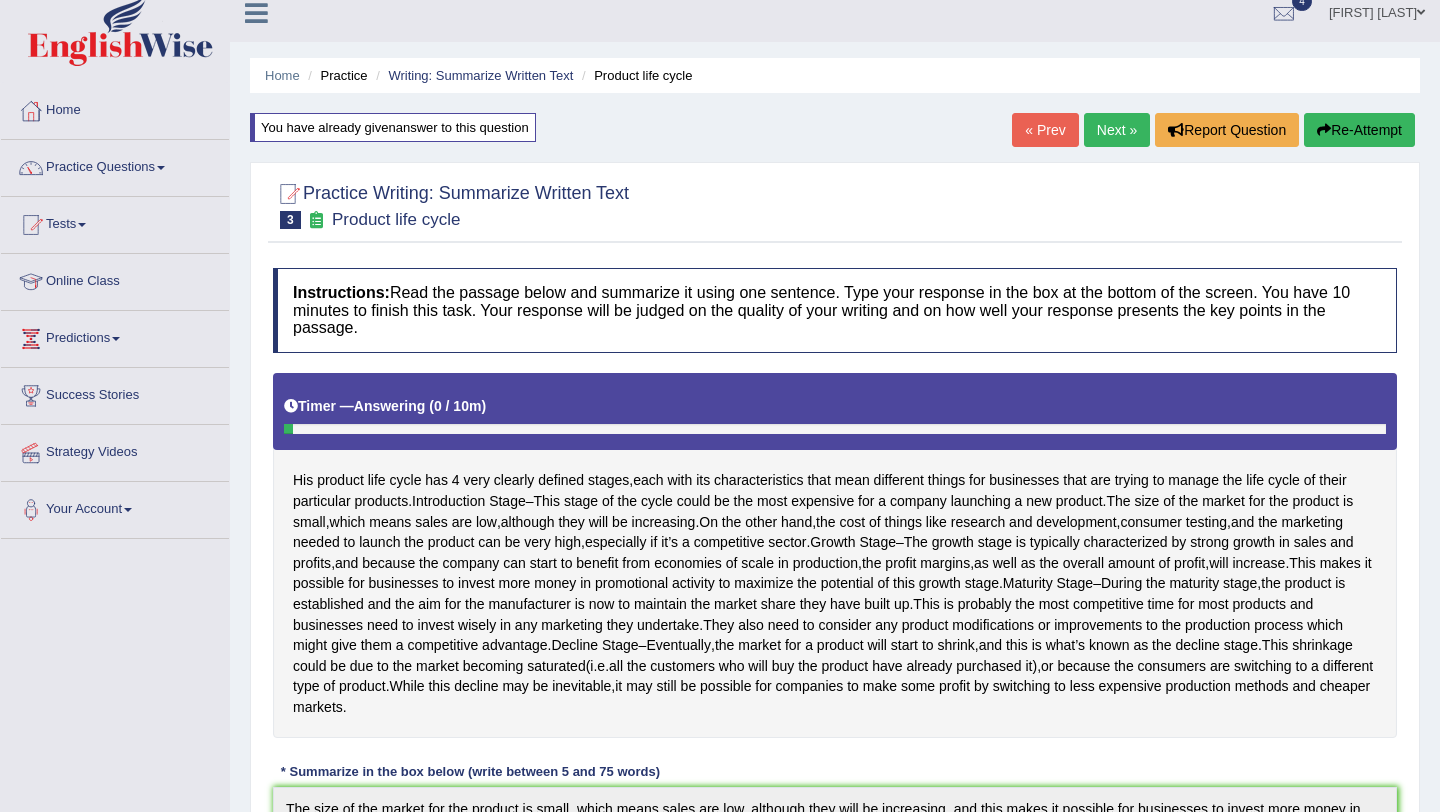 scroll, scrollTop: 0, scrollLeft: 0, axis: both 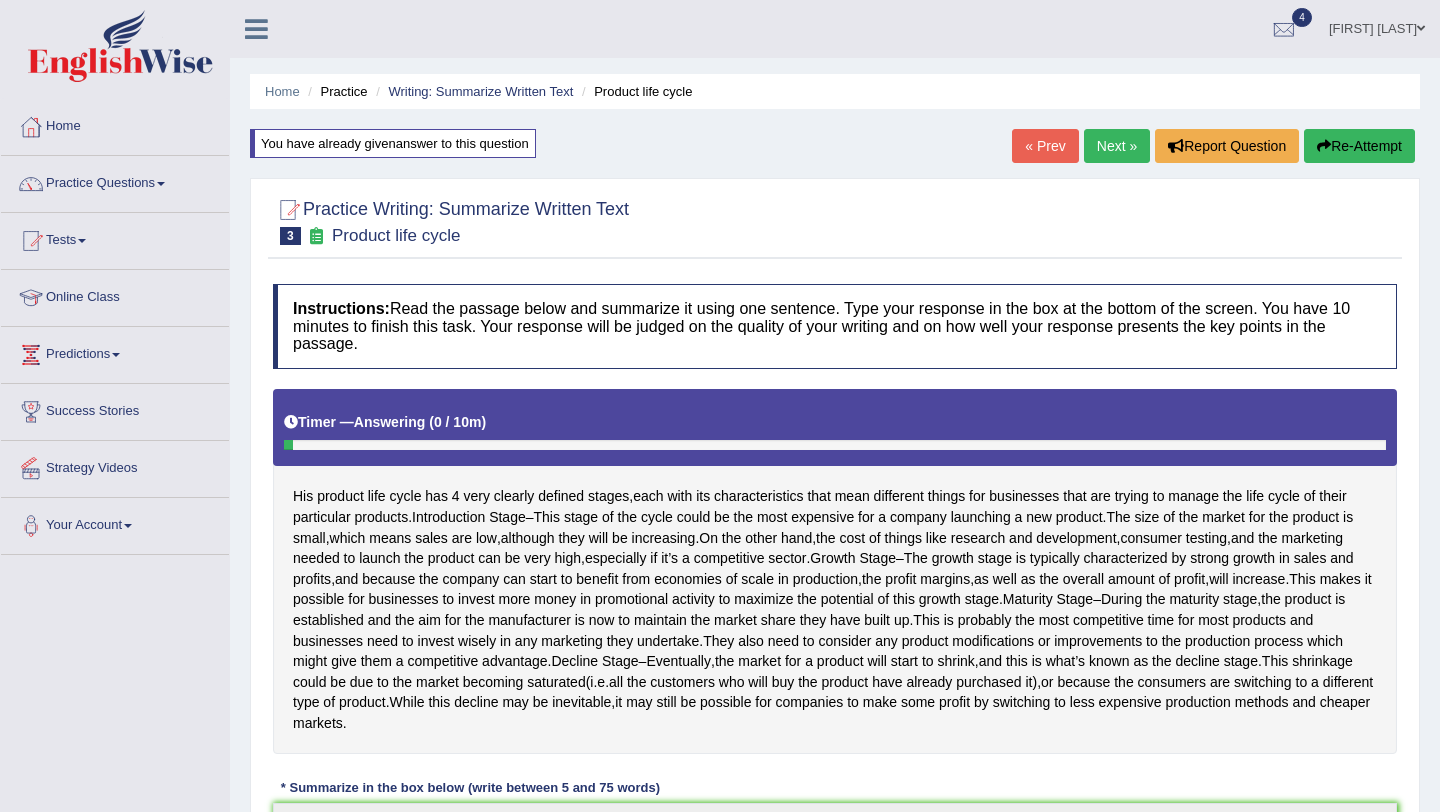 click on "Next »" at bounding box center (1117, 146) 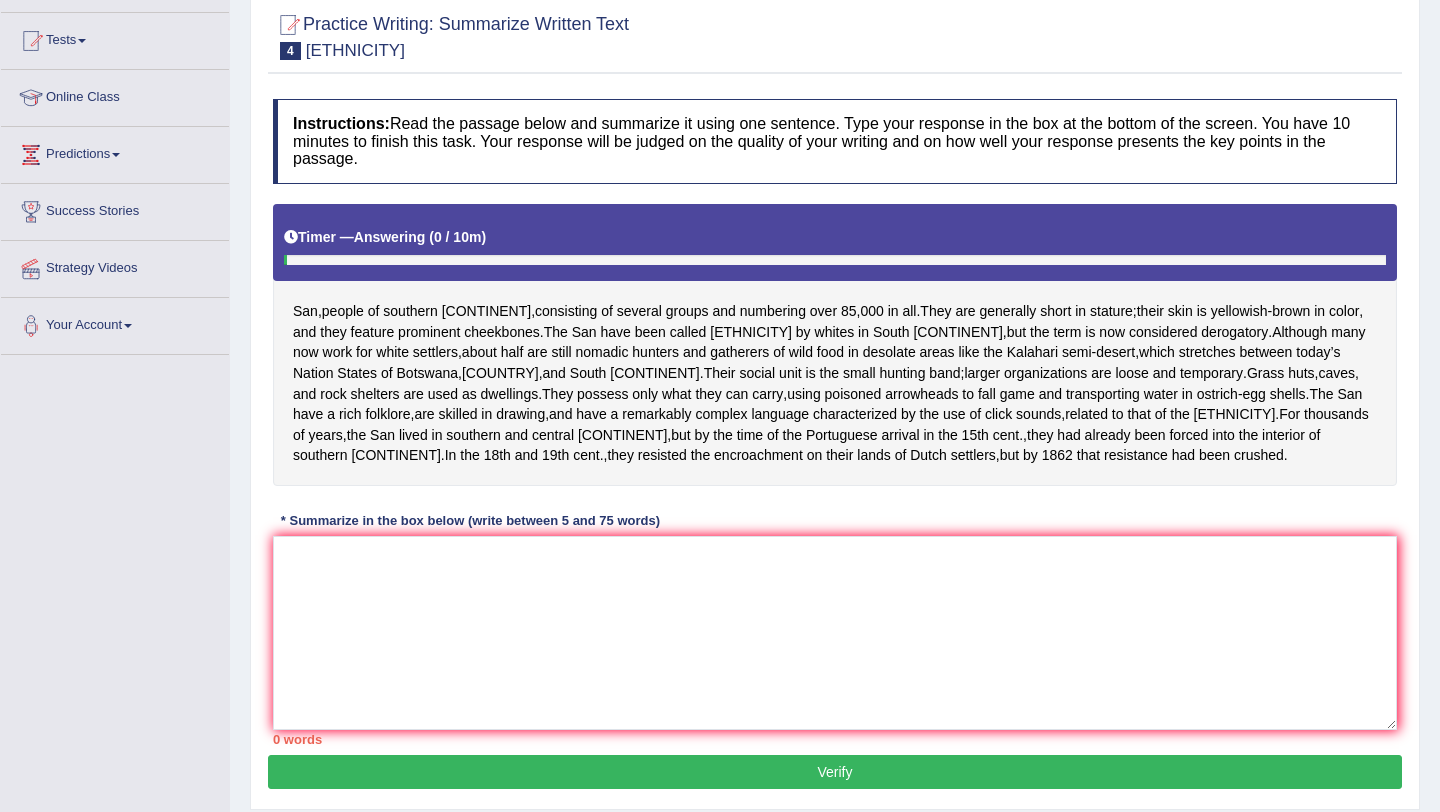 scroll, scrollTop: 200, scrollLeft: 0, axis: vertical 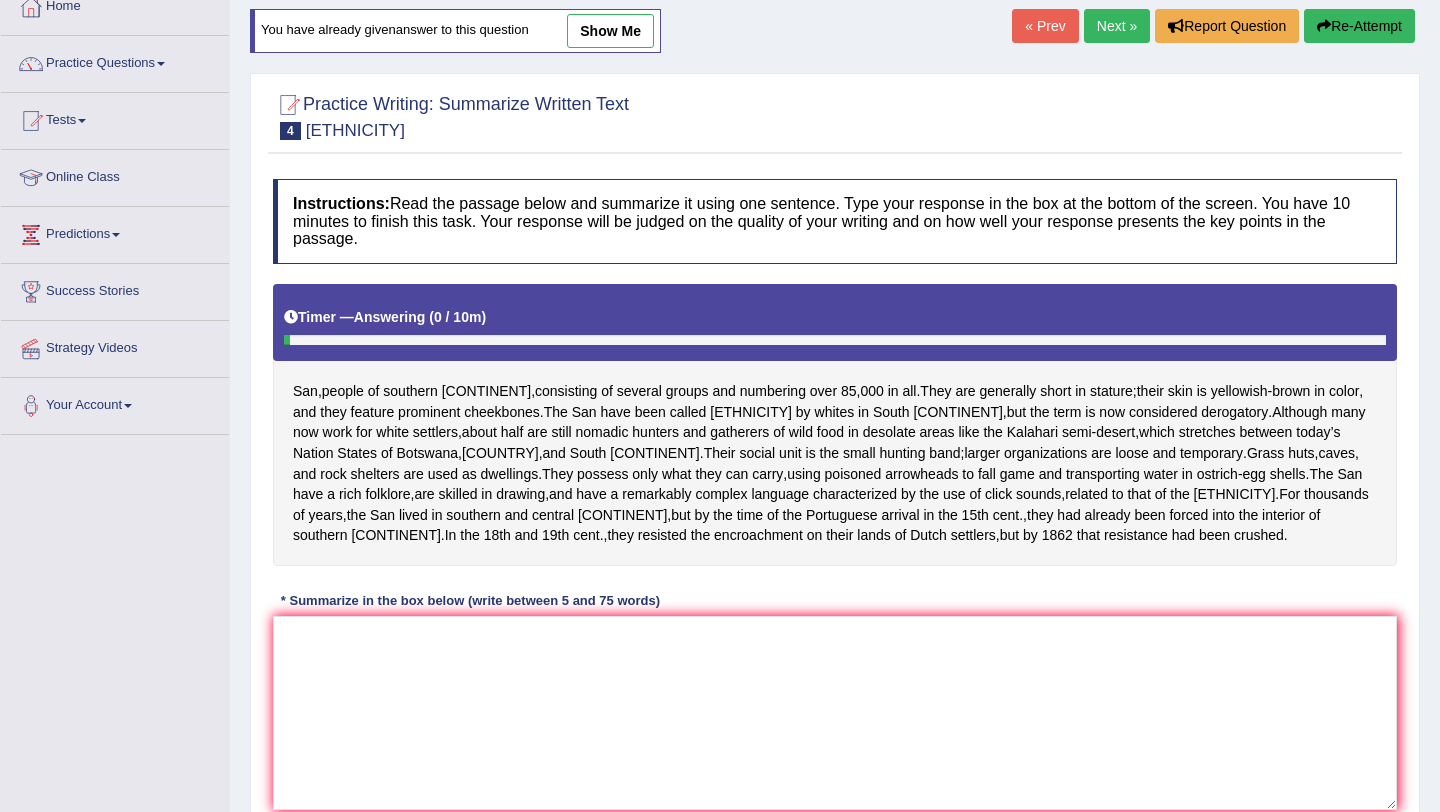 click on "show me" at bounding box center [610, 31] 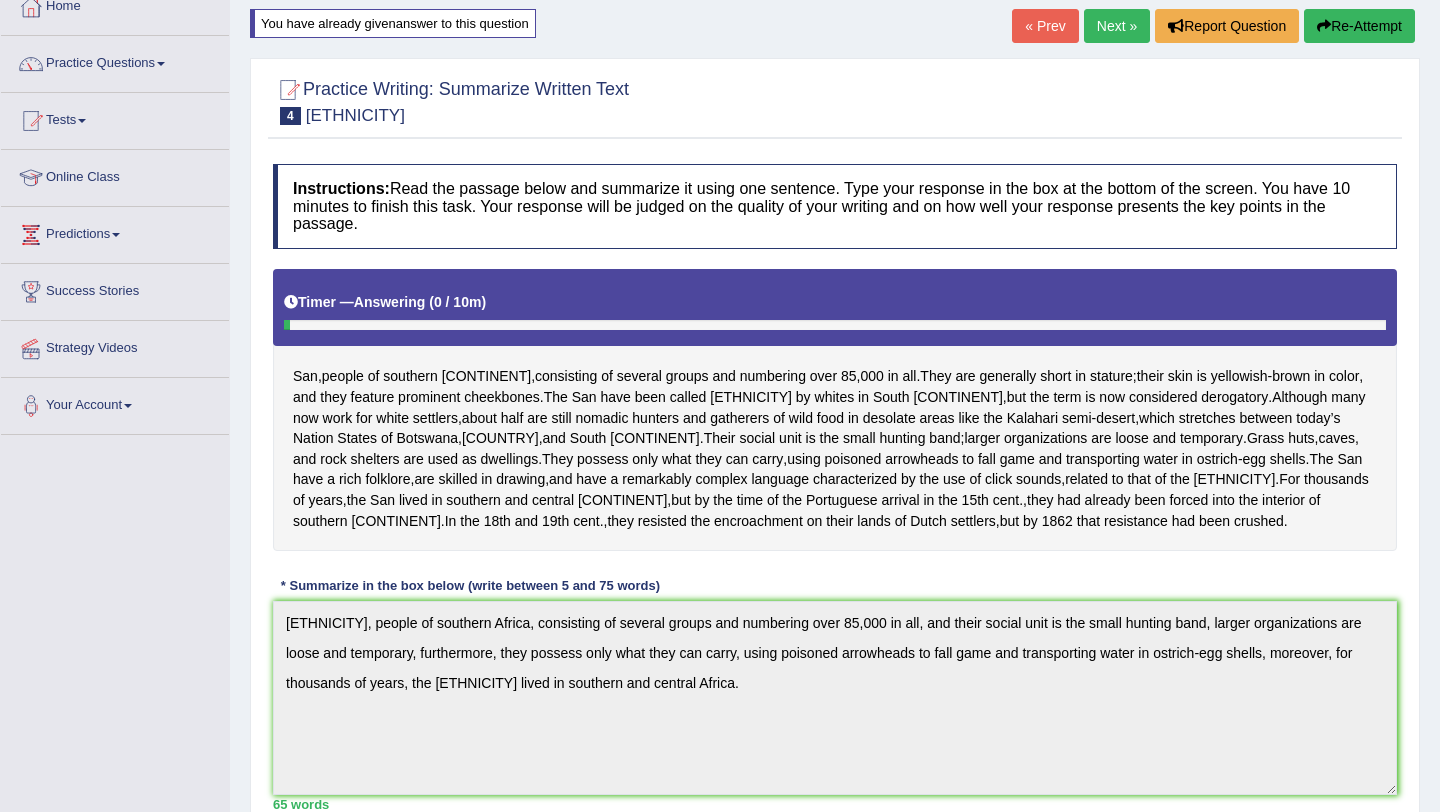 click on "Toggle navigation
Home
Practice Questions   Speaking Practice Read Aloud
Repeat Sentence
Describe Image
Re-tell Lecture
Answer Short Question
Summarize Group Discussion
Respond To A Situation
Writing Practice  Summarize Written Text
Write Essay
Reading Practice  Reading & Writing: Fill In The Blanks
Choose Multiple Answers
Re-order Paragraphs
Fill In The Blanks
Choose Single Answer
Listening Practice  Summarize Spoken Text
Highlight Incorrect Words
Highlight Correct Summary
Select Missing Word
Choose Single Answer
Choose Multiple Answers
Fill In The Blanks
Write From Dictation
Pronunciation
Tests  Take Practice Sectional Test
Take Mock Test" at bounding box center [720, 633] 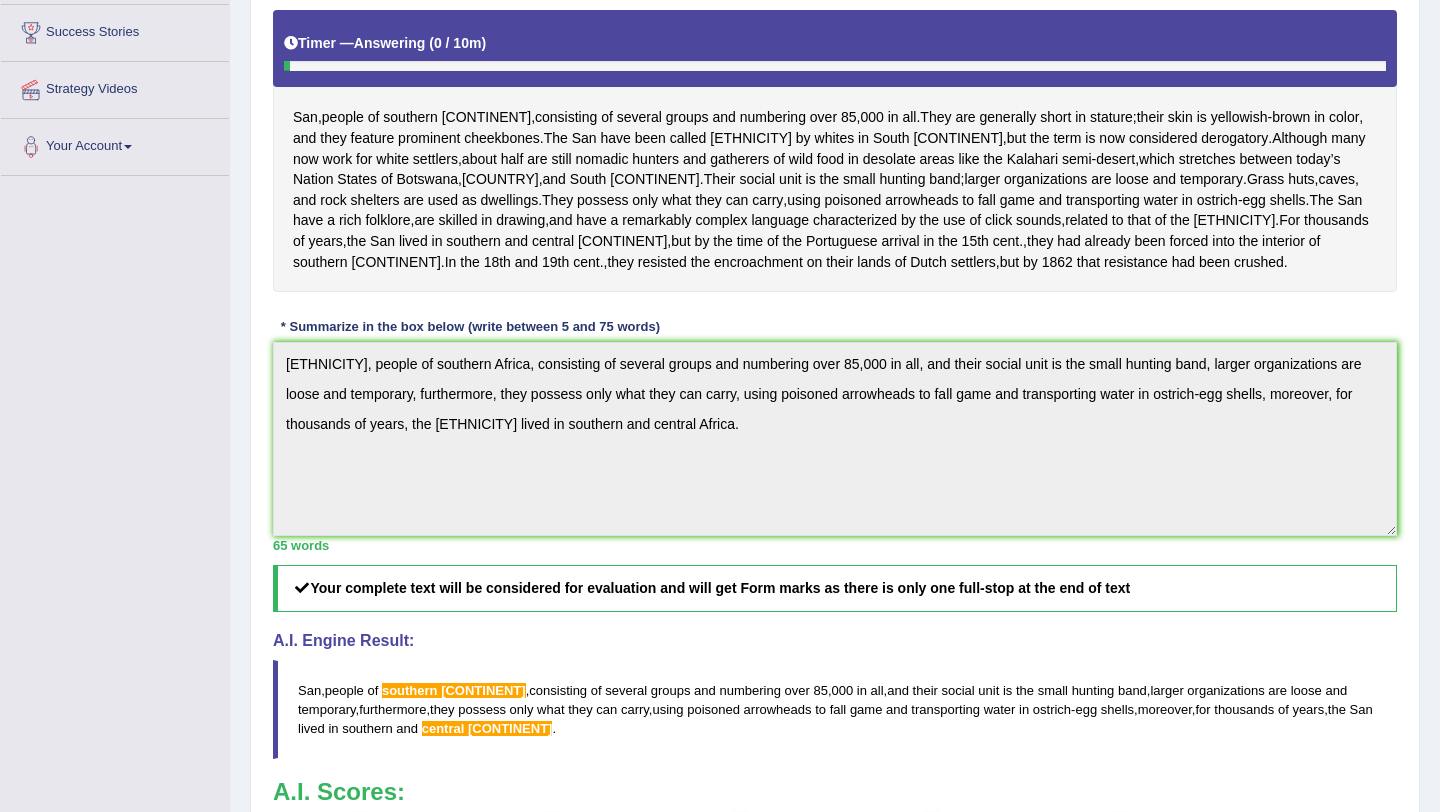 scroll, scrollTop: 360, scrollLeft: 0, axis: vertical 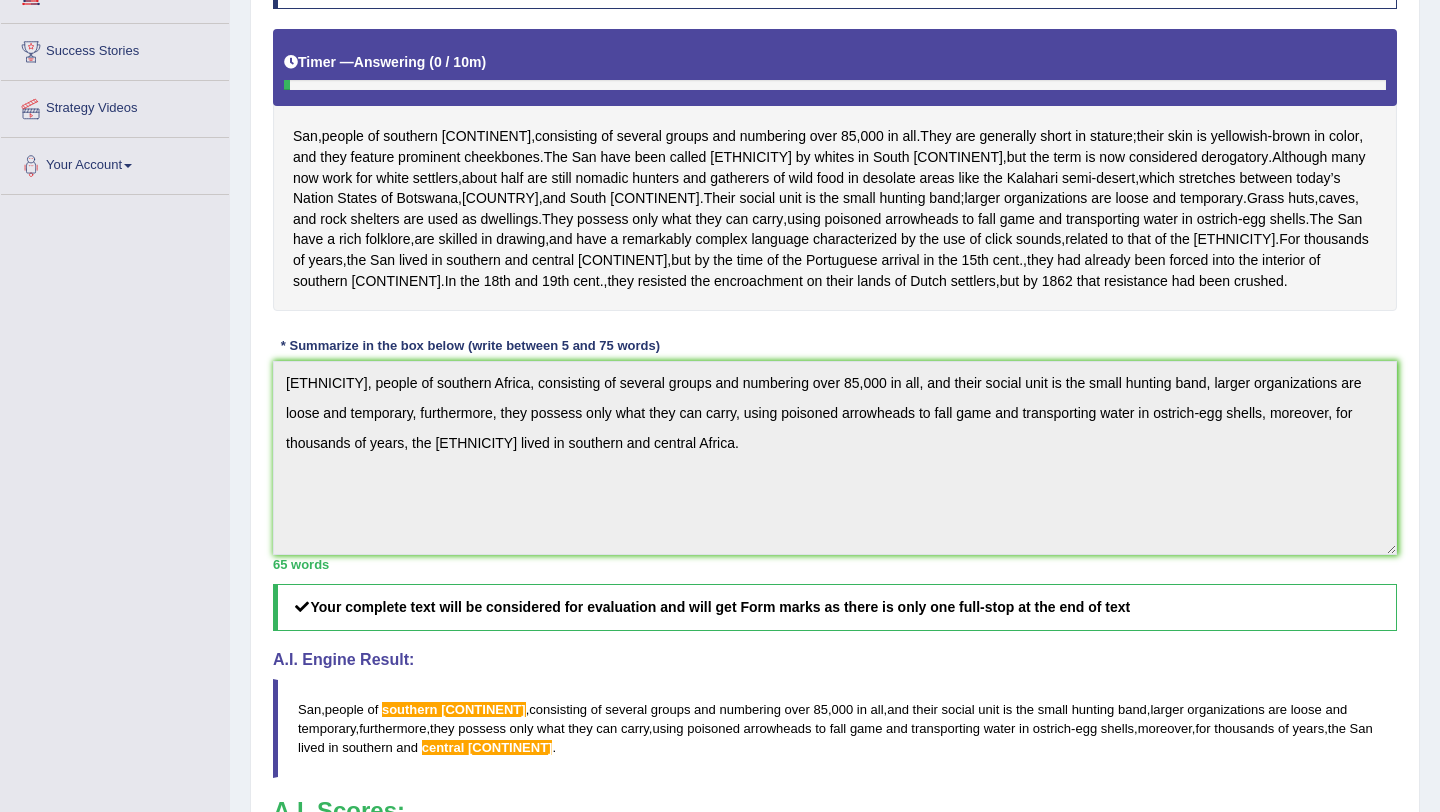 click on "Toggle navigation
Home
Practice Questions   Speaking Practice Read Aloud
Repeat Sentence
Describe Image
Re-tell Lecture
Answer Short Question
Summarize Group Discussion
Respond To A Situation
Writing Practice  Summarize Written Text
Write Essay
Reading Practice  Reading & Writing: Fill In The Blanks
Choose Multiple Answers
Re-order Paragraphs
Fill In The Blanks
Choose Single Answer
Listening Practice  Summarize Spoken Text
Highlight Incorrect Words
Highlight Correct Summary
Select Missing Word
Choose Single Answer
Choose Multiple Answers
Fill In The Blanks
Write From Dictation
Pronunciation
Tests  Take Practice Sectional Test
Take Mock Test" at bounding box center [720, 393] 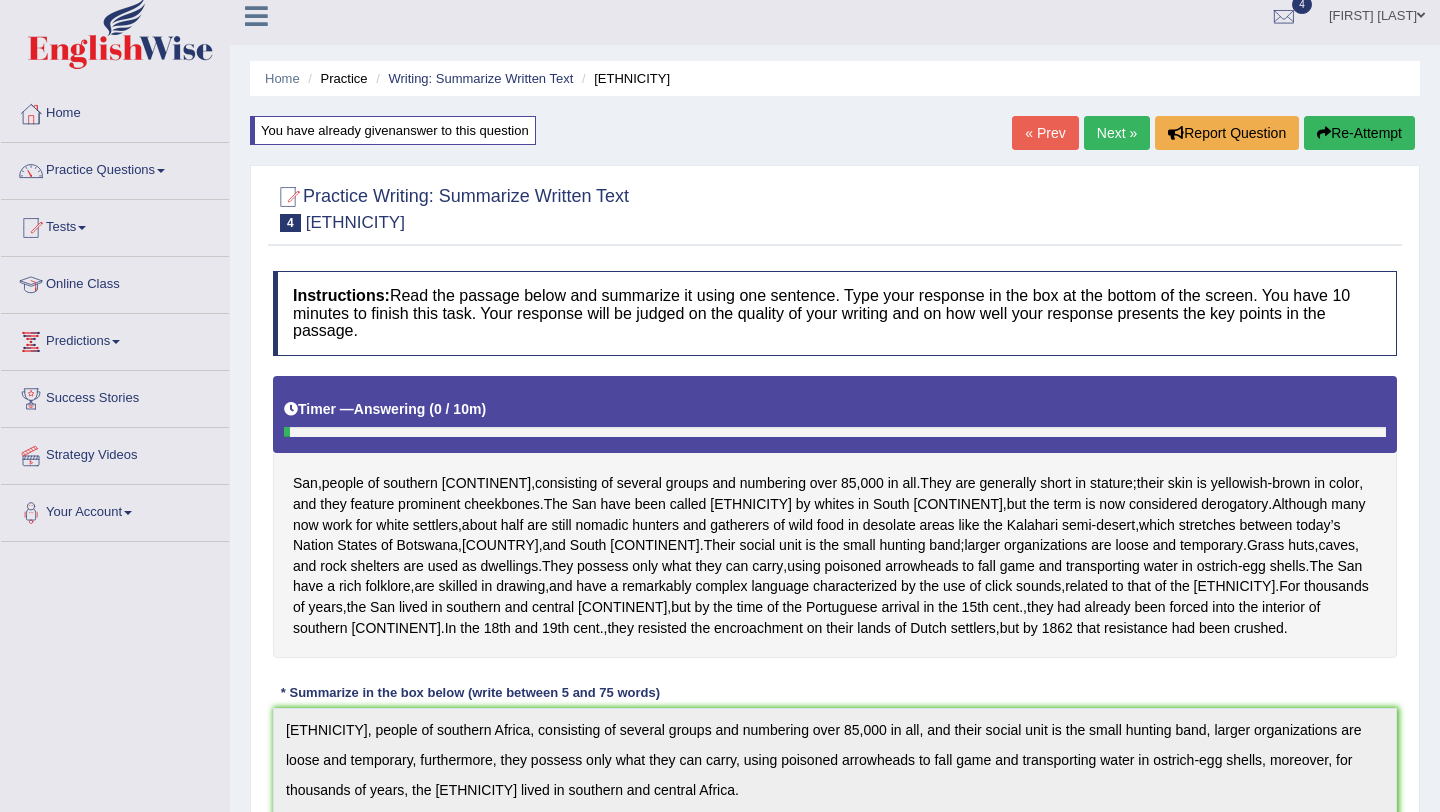 scroll, scrollTop: 0, scrollLeft: 0, axis: both 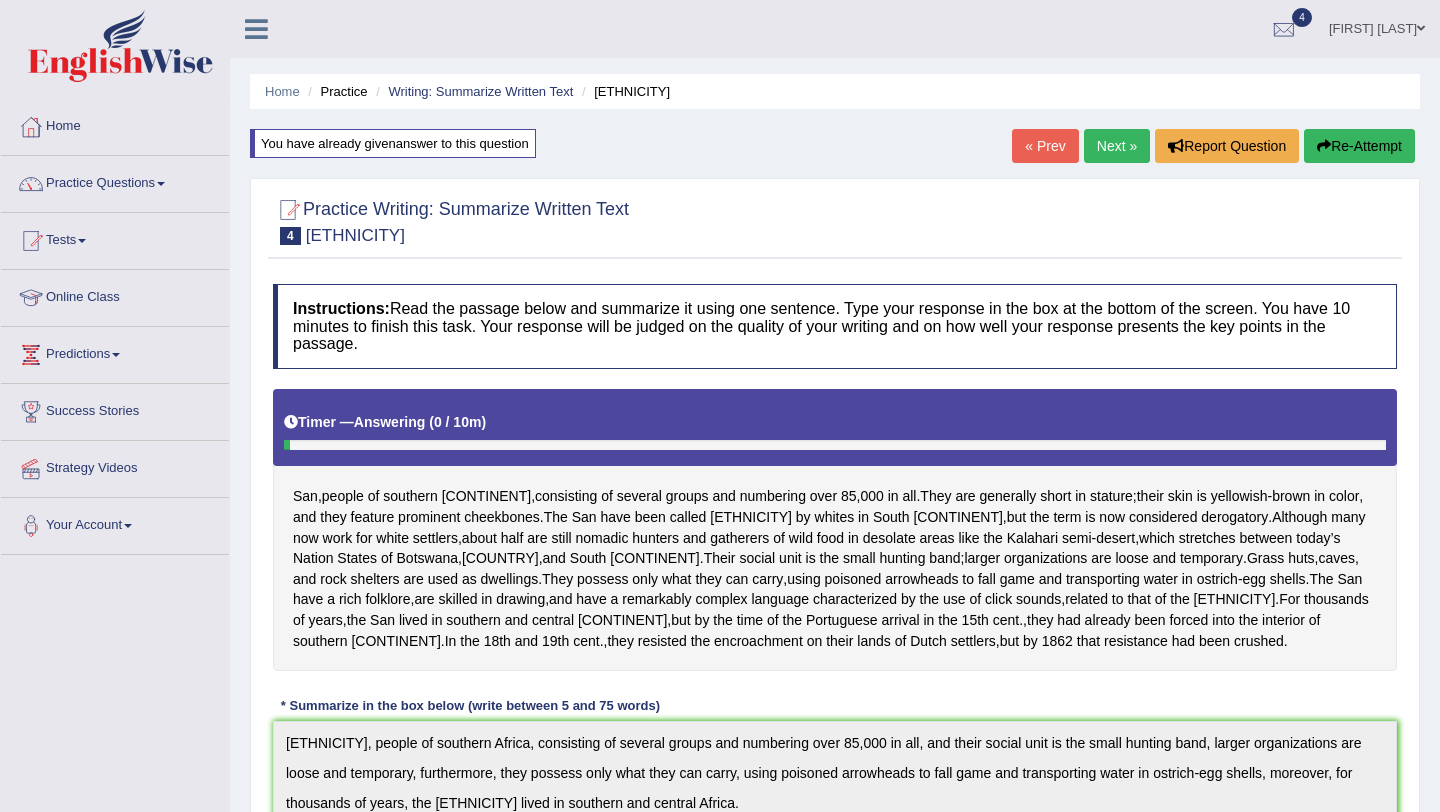 click on "Next »" at bounding box center (1117, 146) 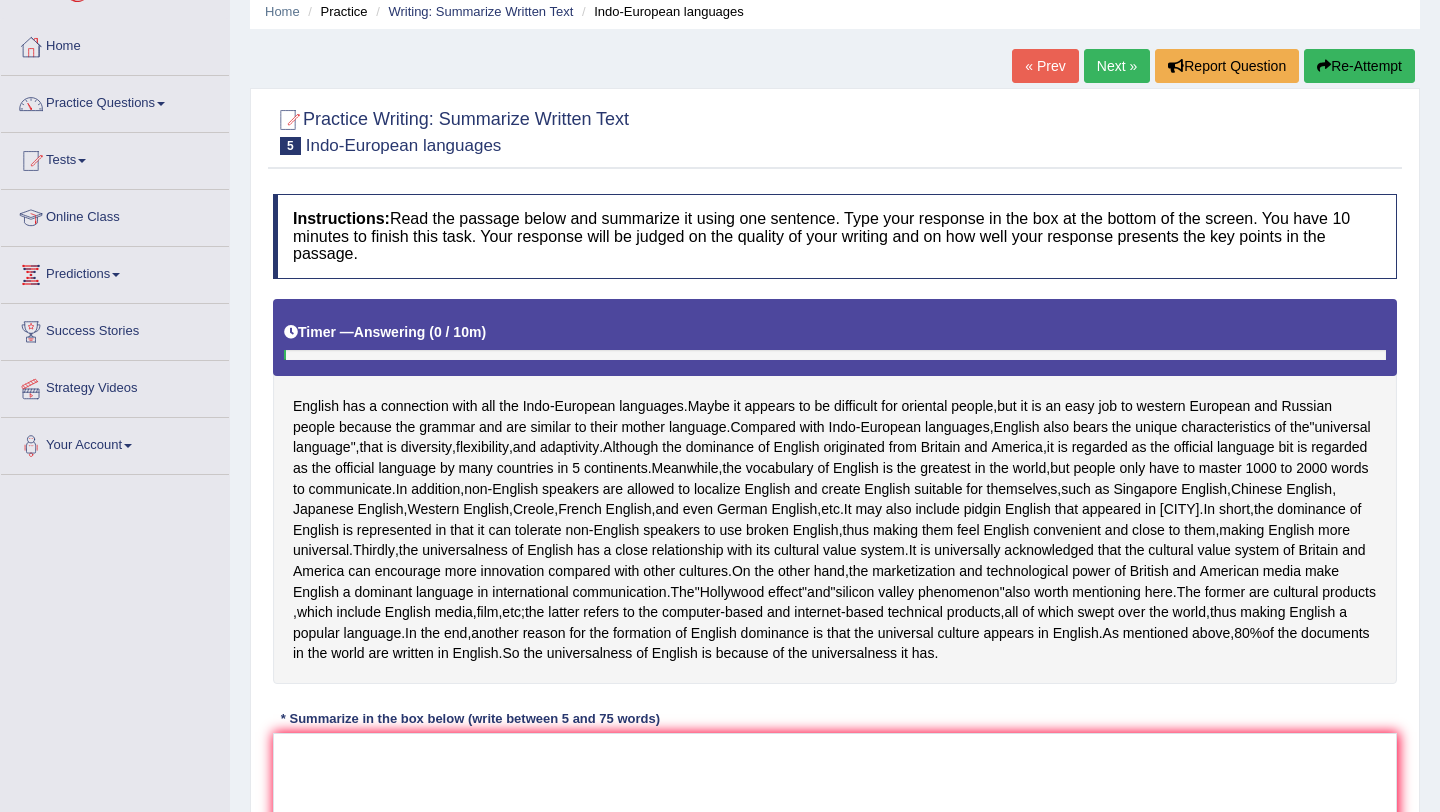 scroll, scrollTop: 0, scrollLeft: 0, axis: both 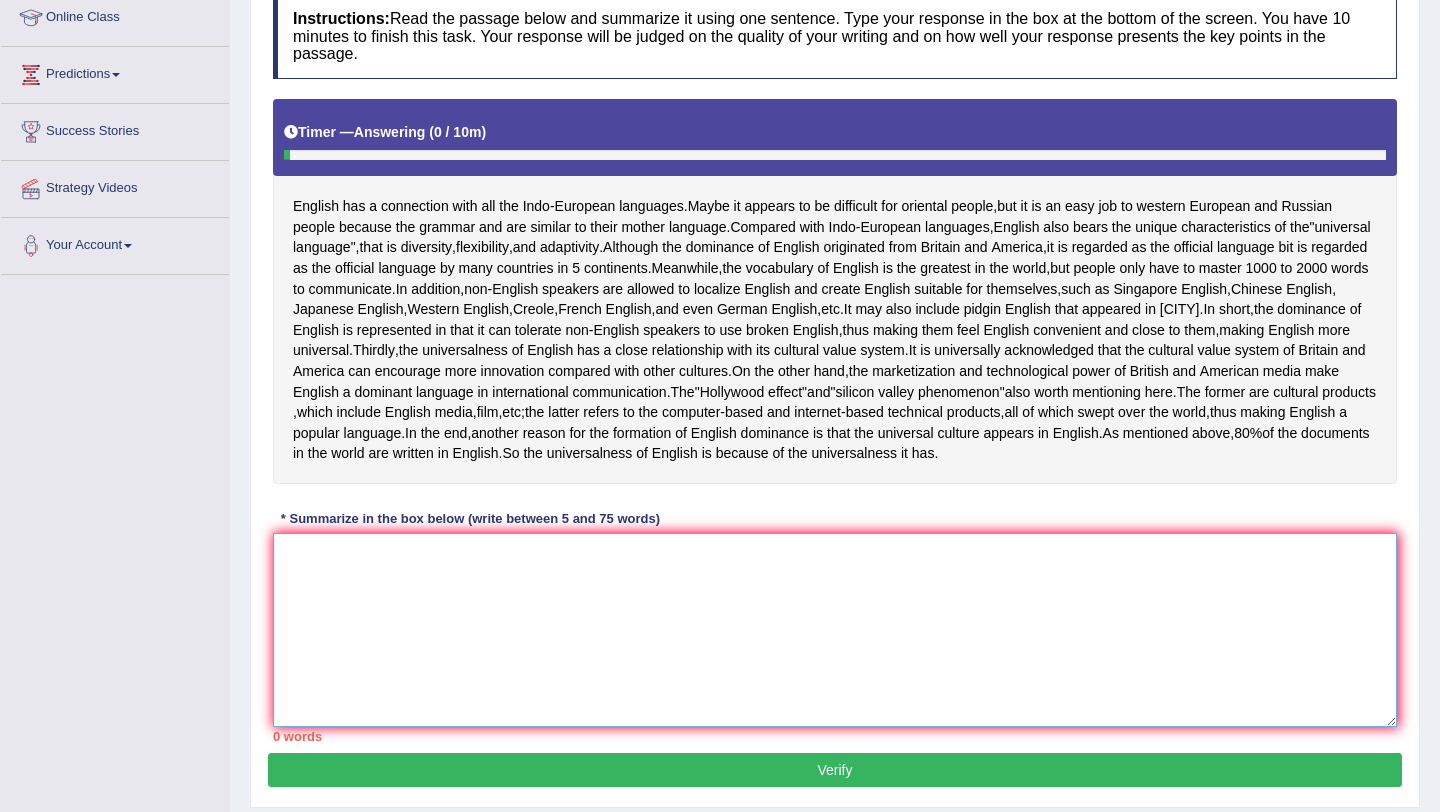 click at bounding box center [835, 630] 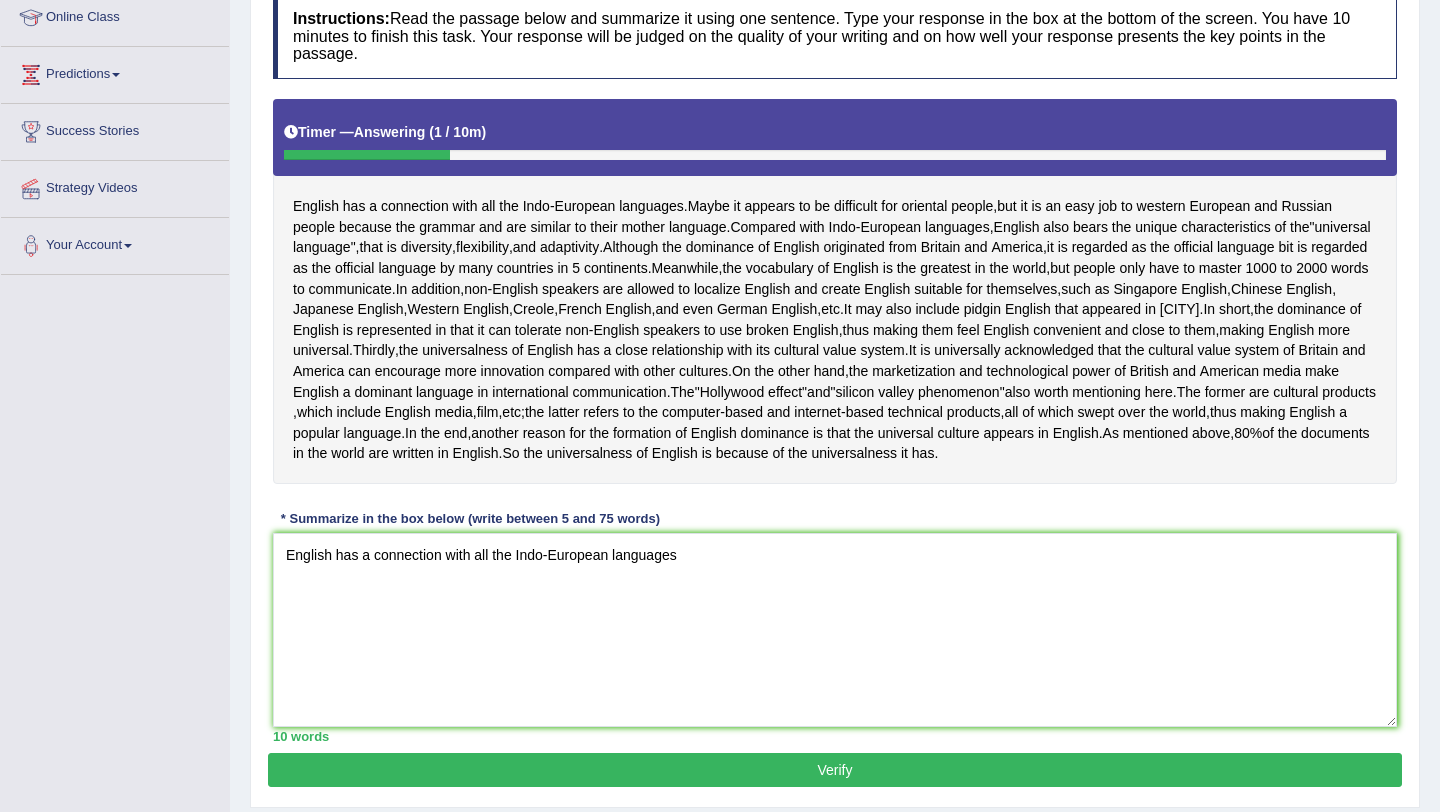 click on "Toggle navigation
Home
Practice Questions   Speaking Practice Read Aloud
Repeat Sentence
Describe Image
Re-tell Lecture
Answer Short Question
Summarize Group Discussion
Respond To A Situation
Writing Practice  Summarize Written Text
Write Essay
Reading Practice  Reading & Writing: Fill In The Blanks
Choose Multiple Answers
Re-order Paragraphs
Fill In The Blanks
Choose Single Answer
Listening Practice  Summarize Spoken Text
Highlight Incorrect Words
Highlight Correct Summary
Select Missing Word
Choose Single Answer
Choose Multiple Answers
Fill In The Blanks
Write From Dictation
Pronunciation
Tests  Take Practice Sectional Test
Take Mock Test" at bounding box center [720, 291] 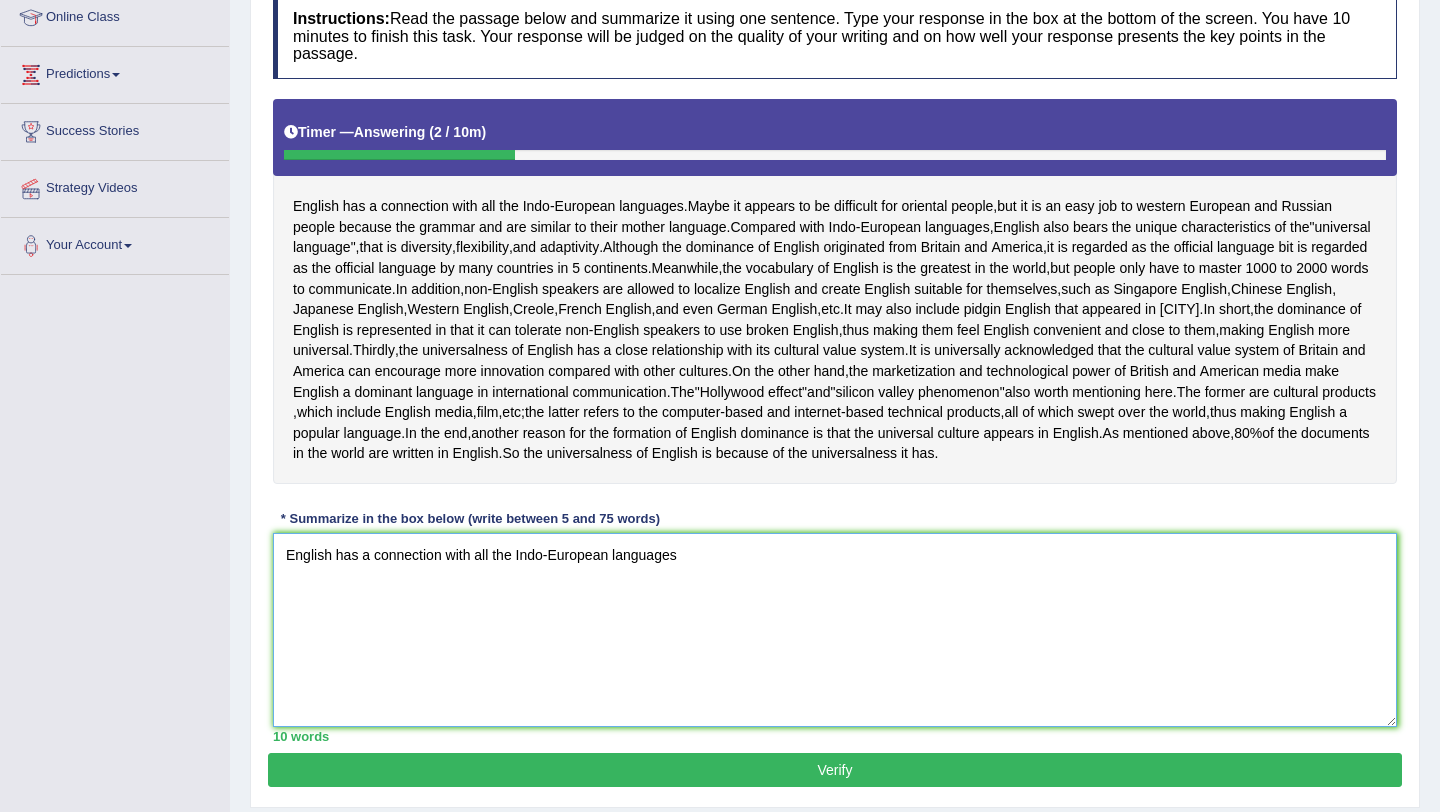 click on "English has a connection with all the Indo-European languages" at bounding box center [835, 630] 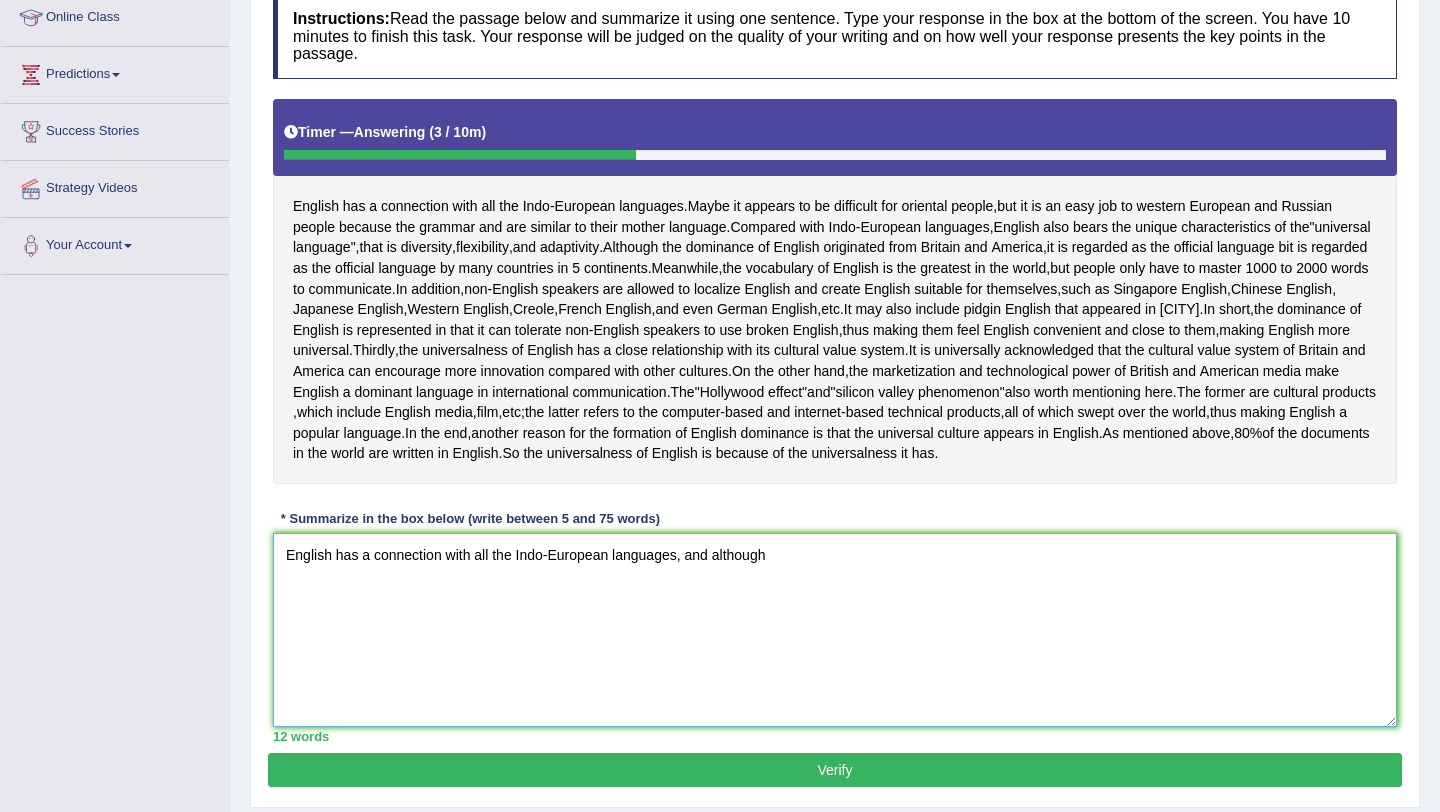 type on "English has a connection with all the Indo-European languages, and although" 